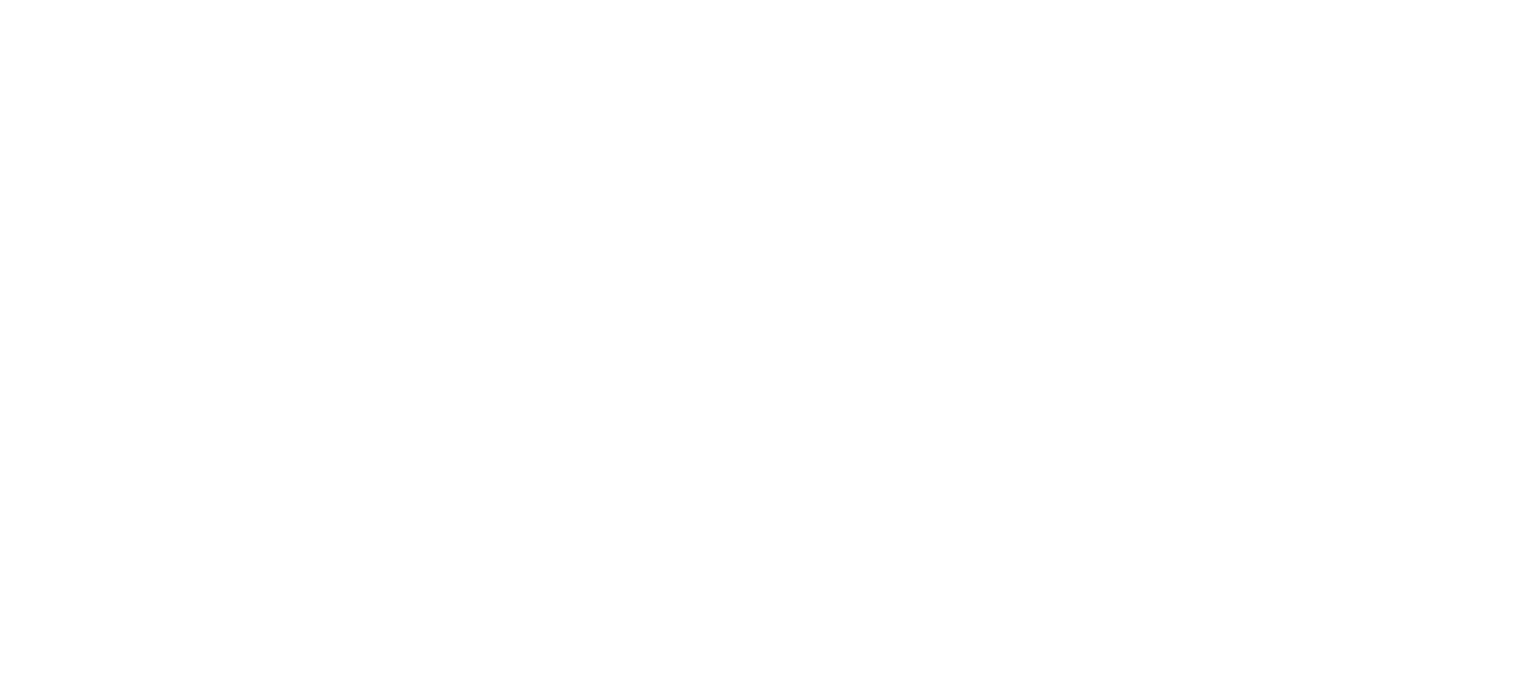 scroll, scrollTop: 0, scrollLeft: 0, axis: both 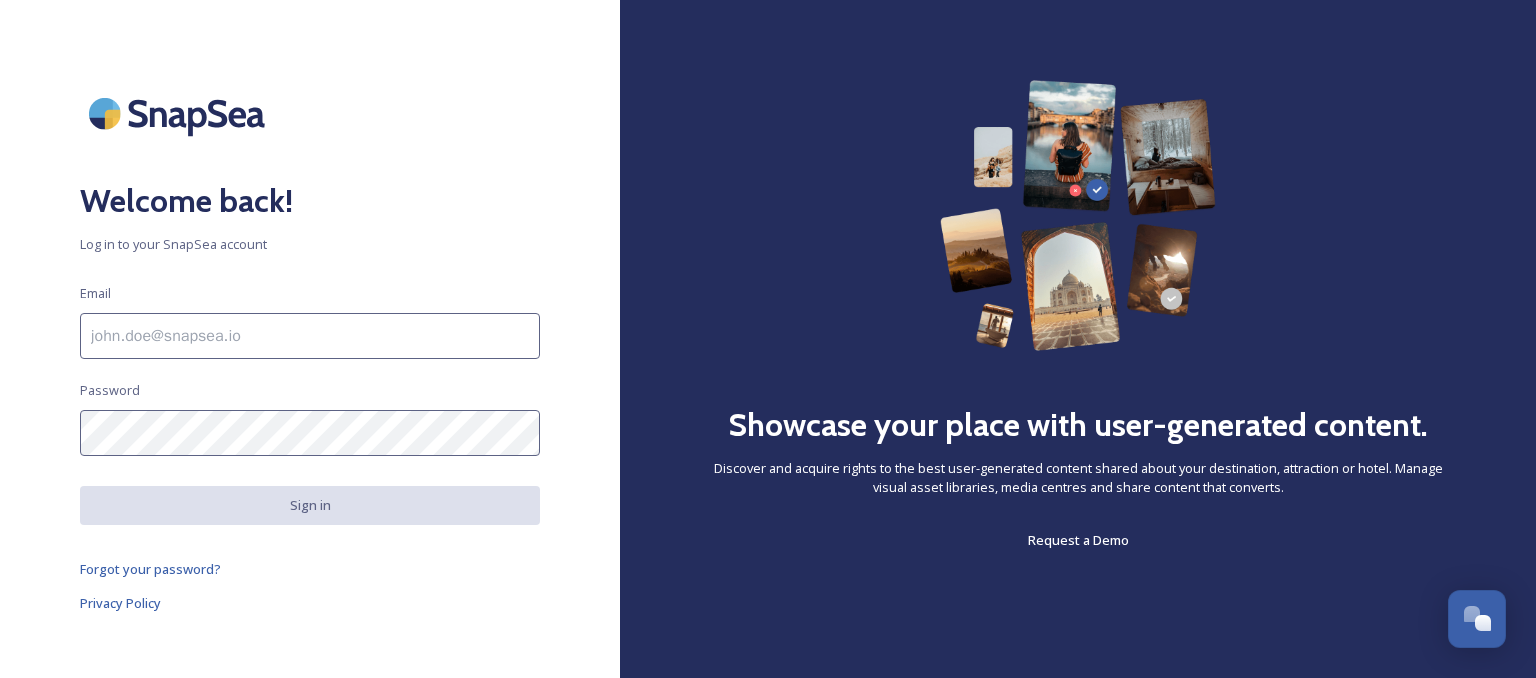 click at bounding box center (310, 336) 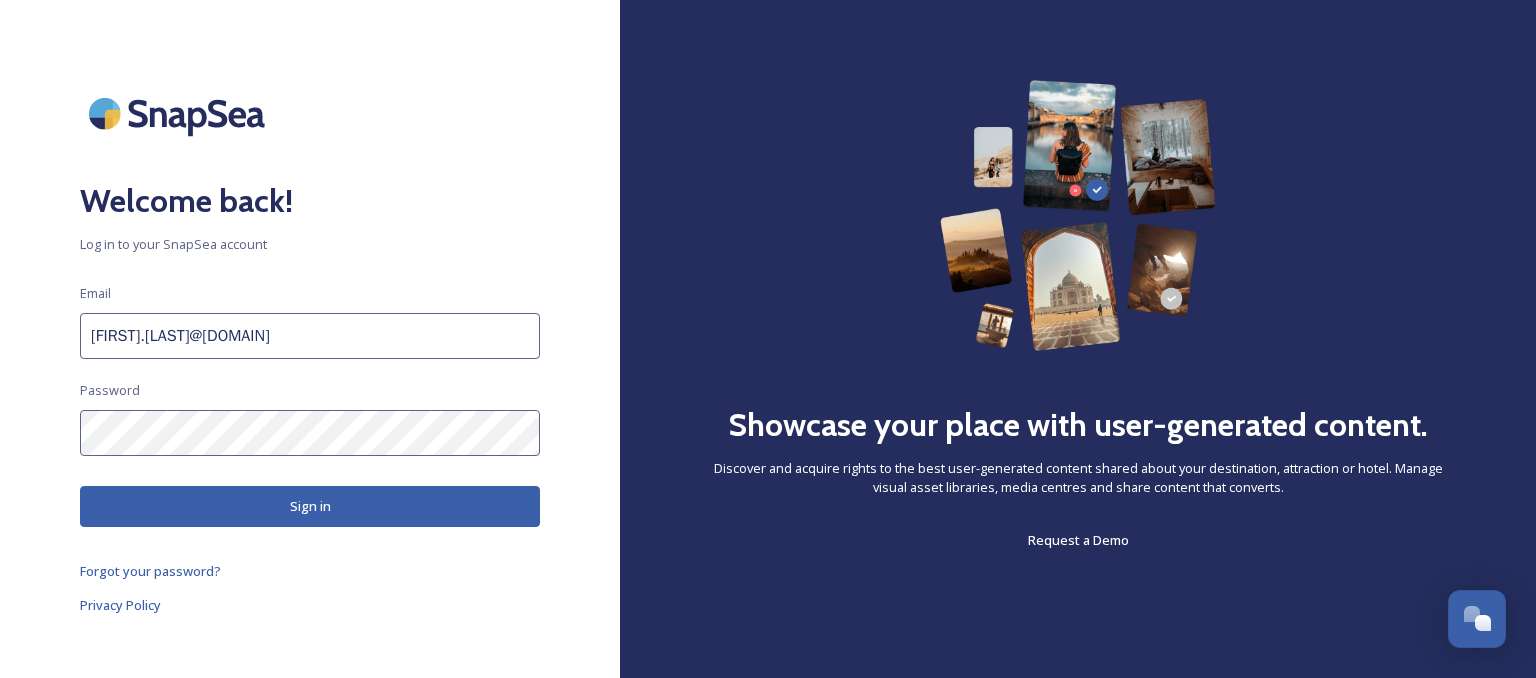 click on "Sign in" at bounding box center [310, 506] 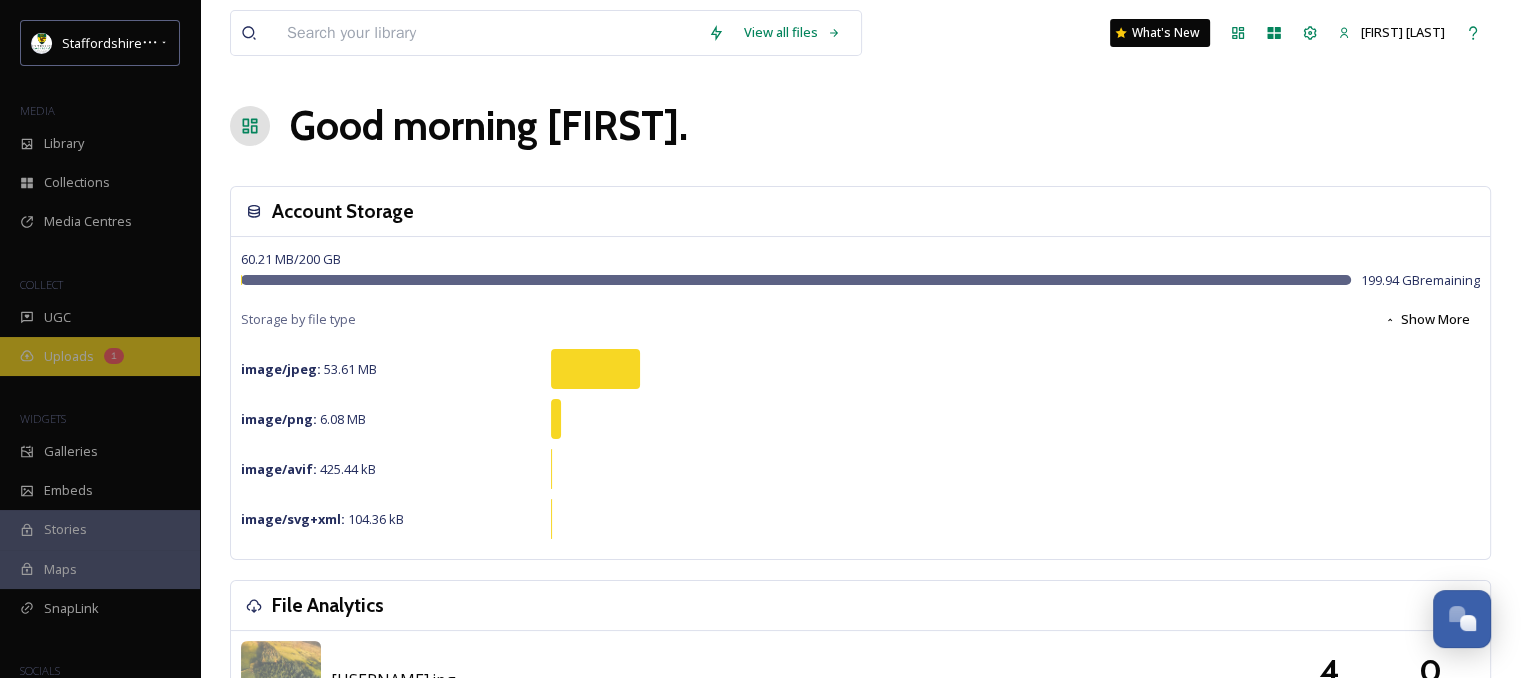 click on "Uploads" at bounding box center (69, 356) 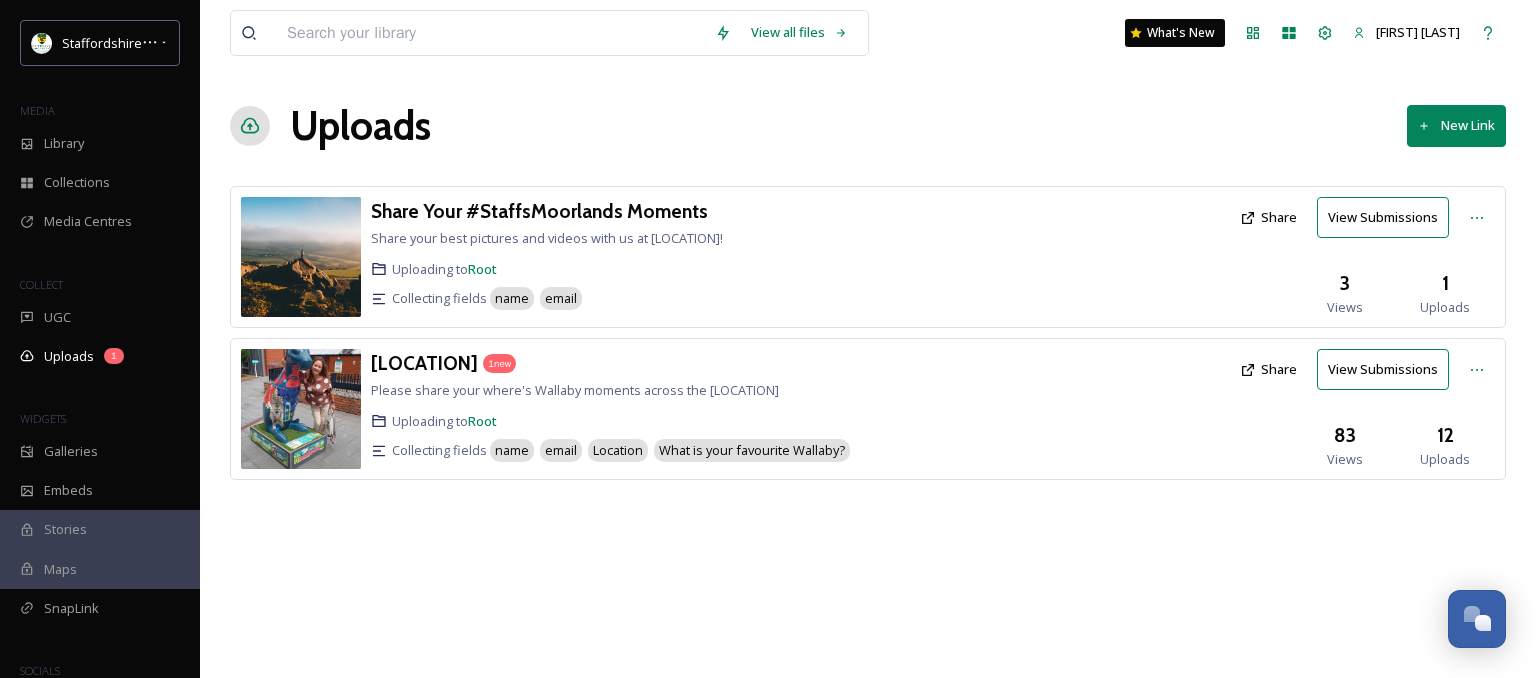 click on "View Submissions" at bounding box center (1383, 369) 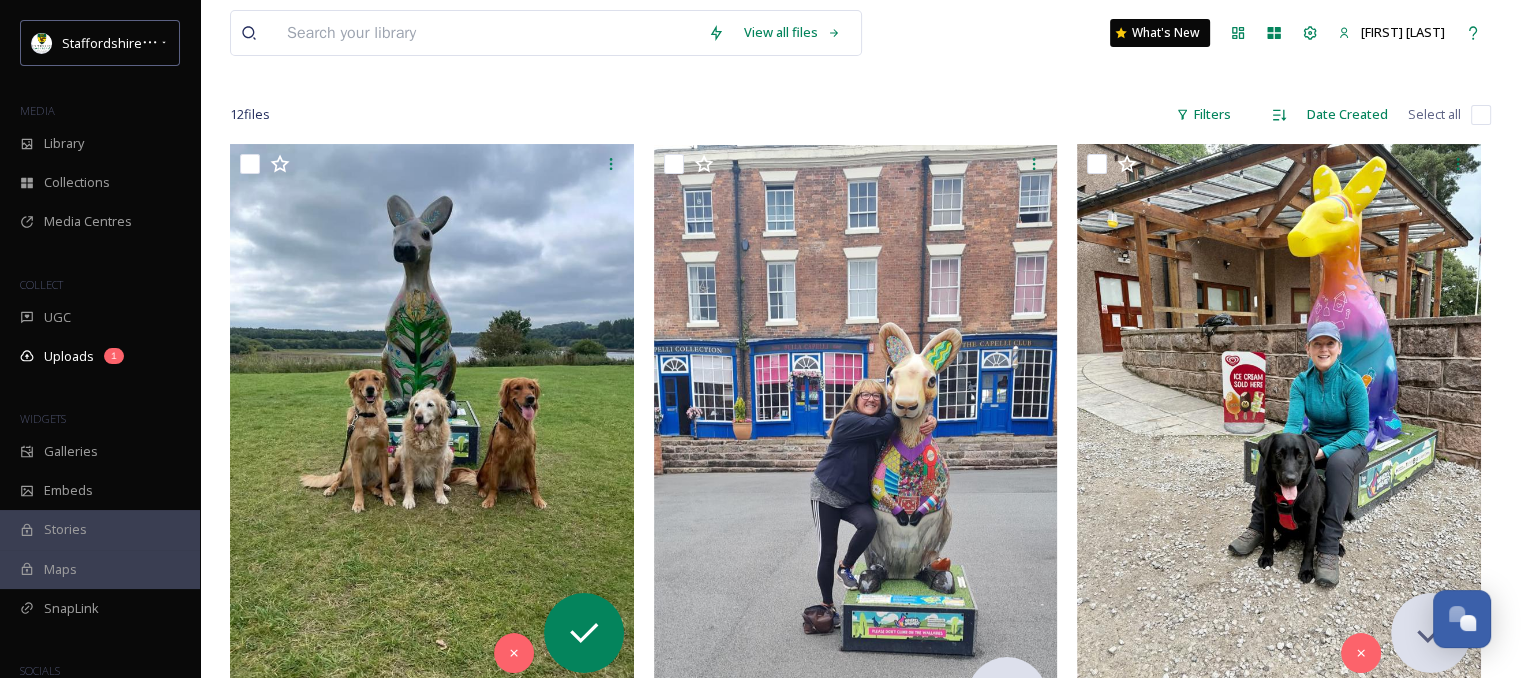 scroll, scrollTop: 300, scrollLeft: 0, axis: vertical 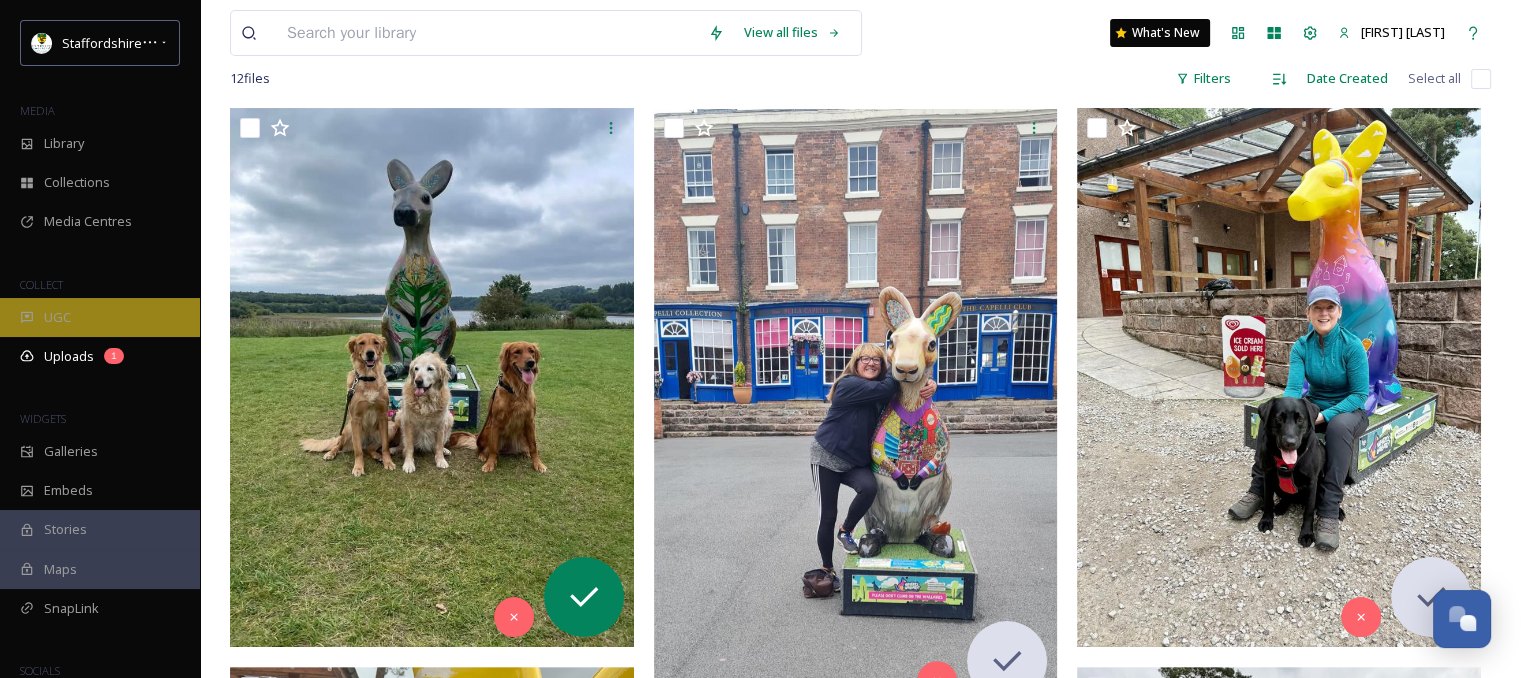 click on "UGC" at bounding box center (57, 317) 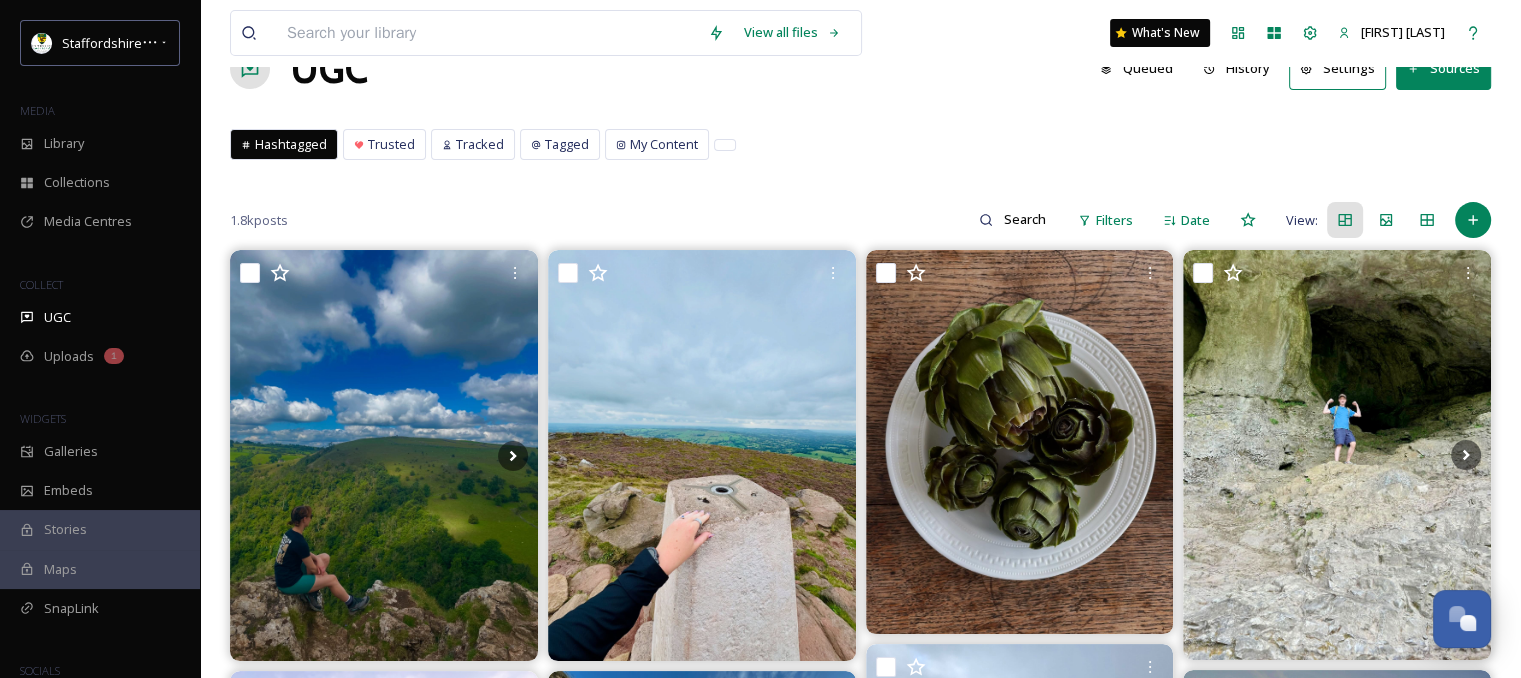 scroll, scrollTop: 0, scrollLeft: 0, axis: both 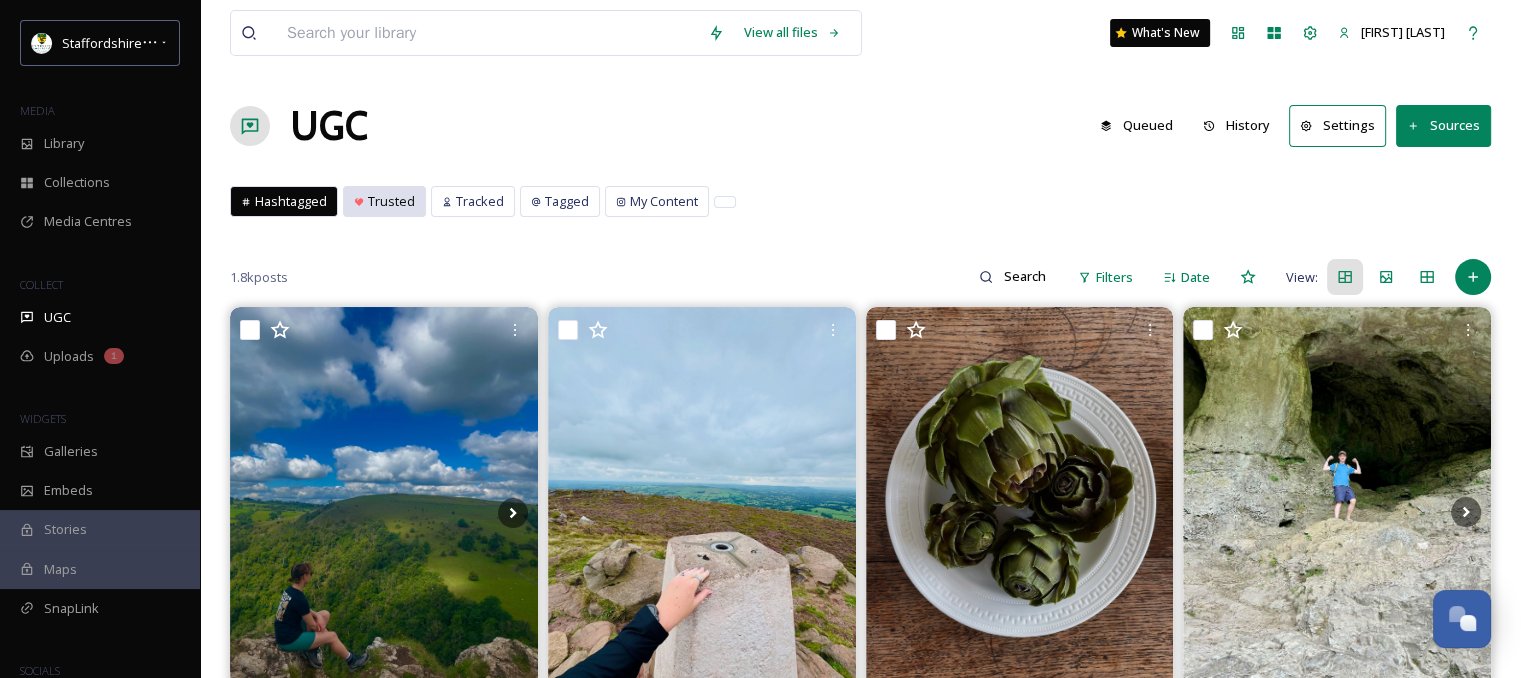 click on "Trusted" at bounding box center [391, 201] 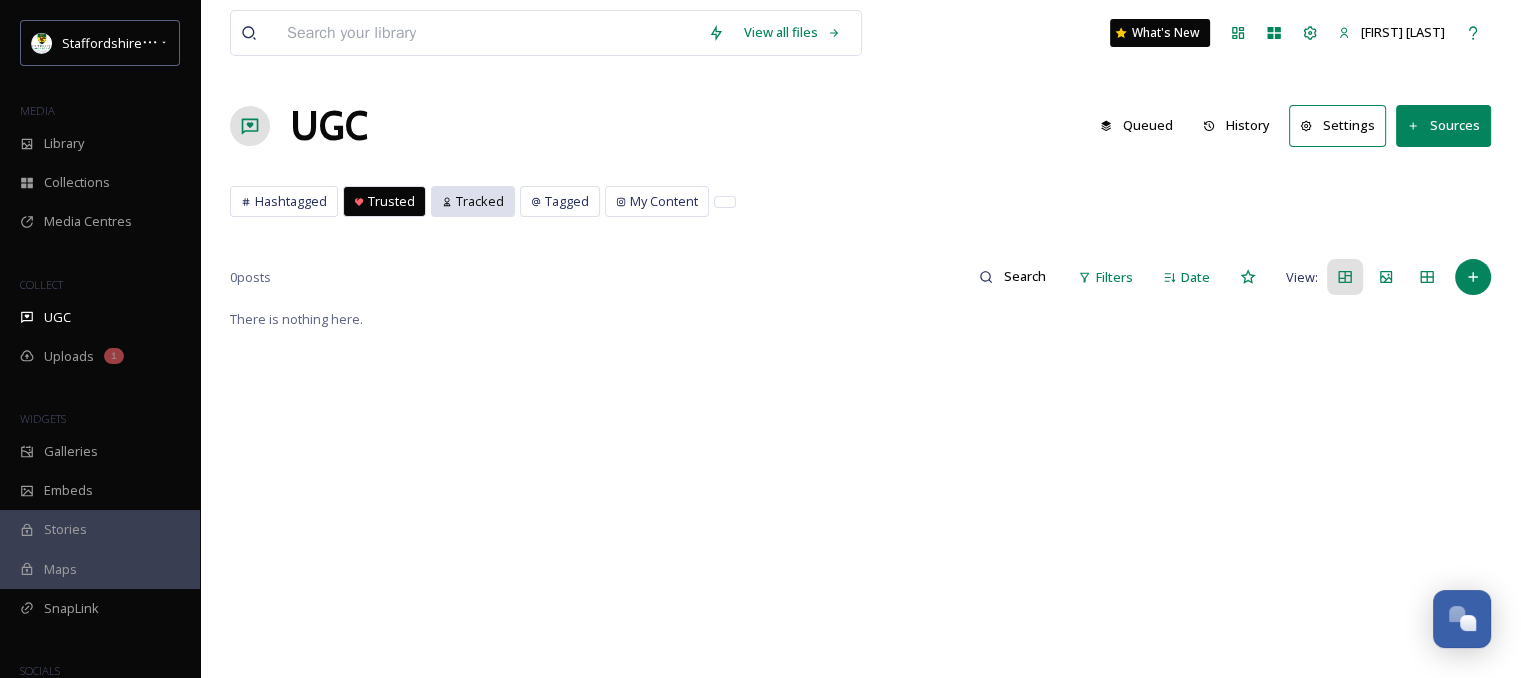click on "Tracked" at bounding box center (480, 201) 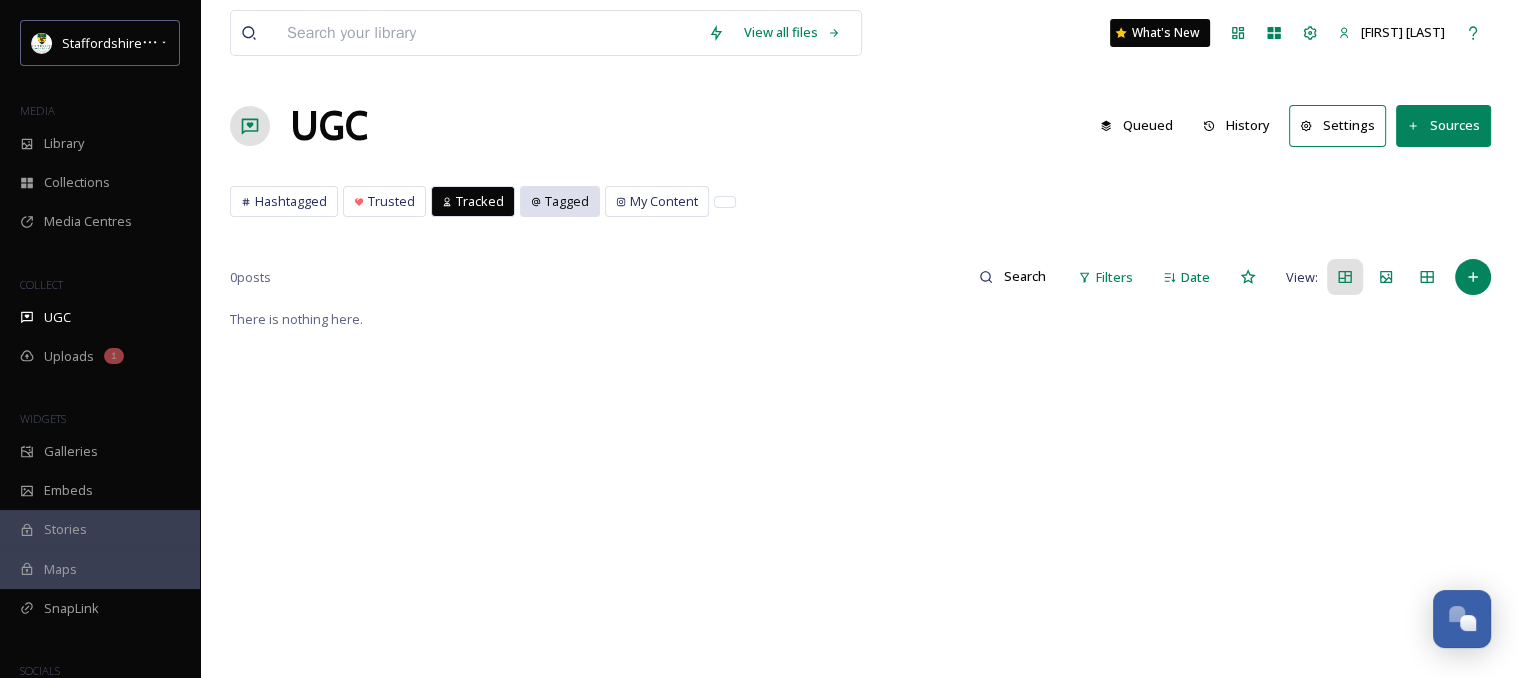 click on "Tagged" at bounding box center (567, 201) 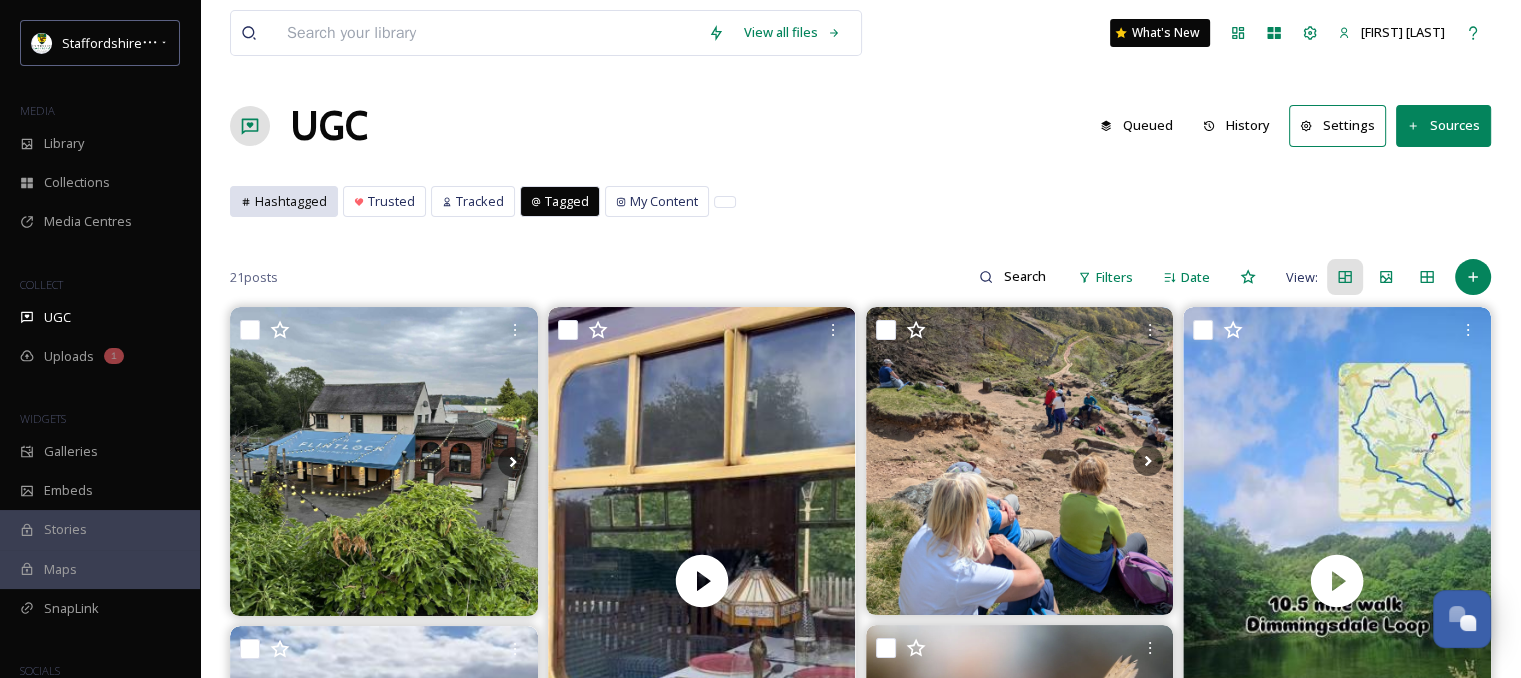 click on "Hashtagged" at bounding box center [291, 201] 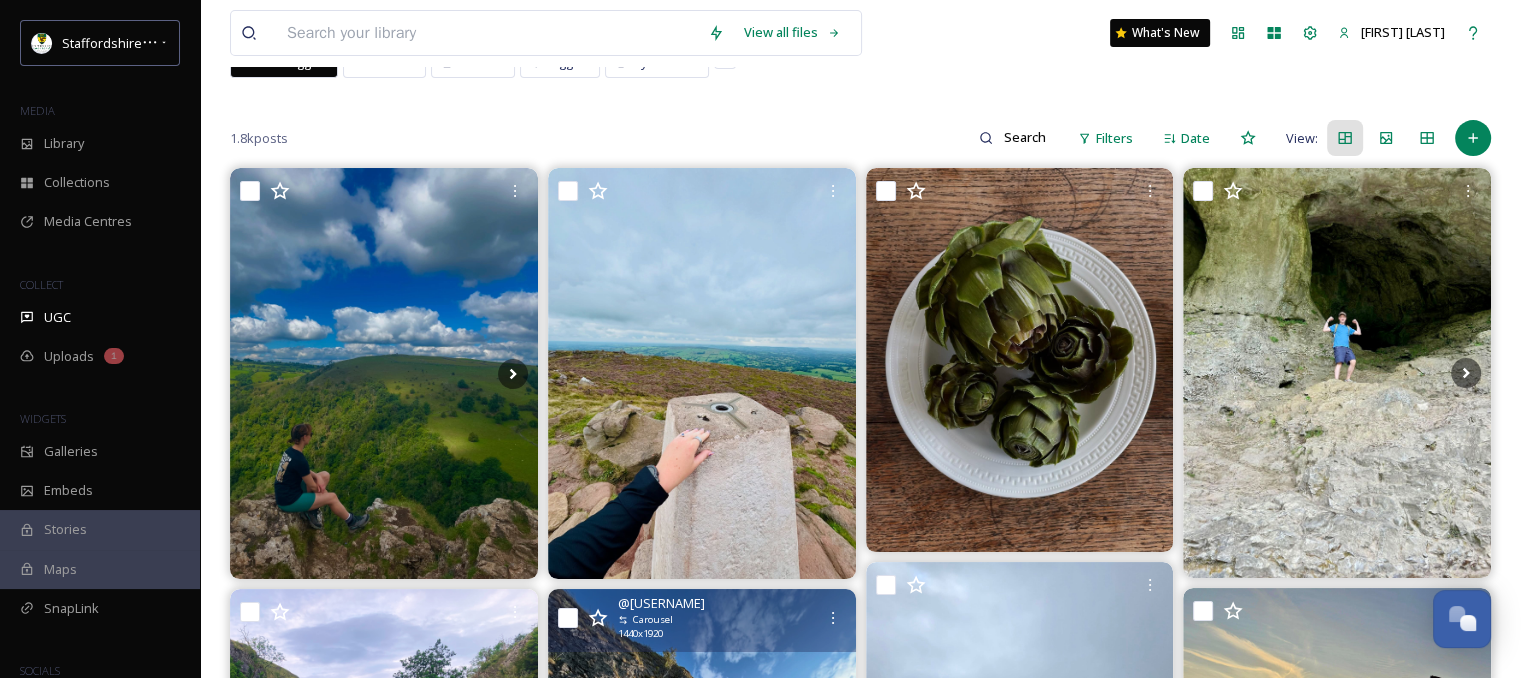 scroll, scrollTop: 0, scrollLeft: 0, axis: both 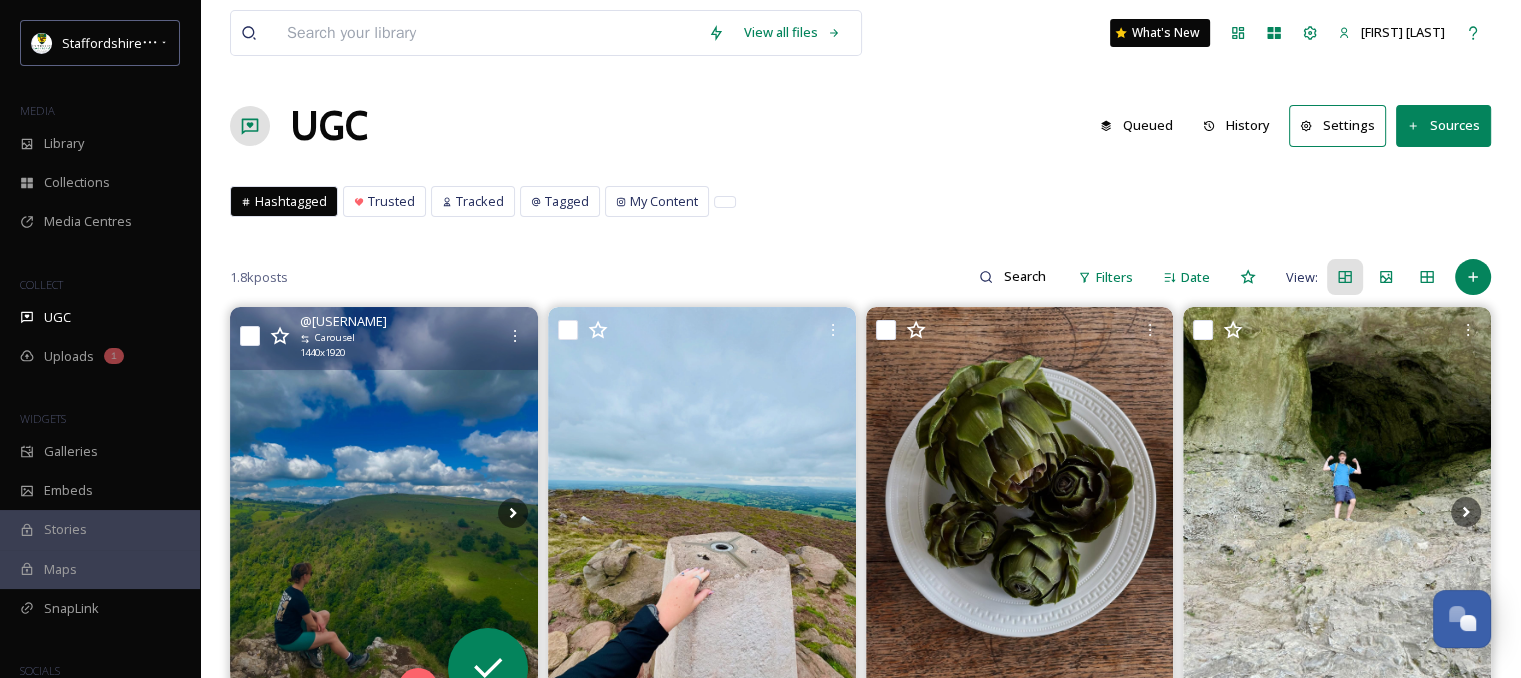 click at bounding box center (384, 512) 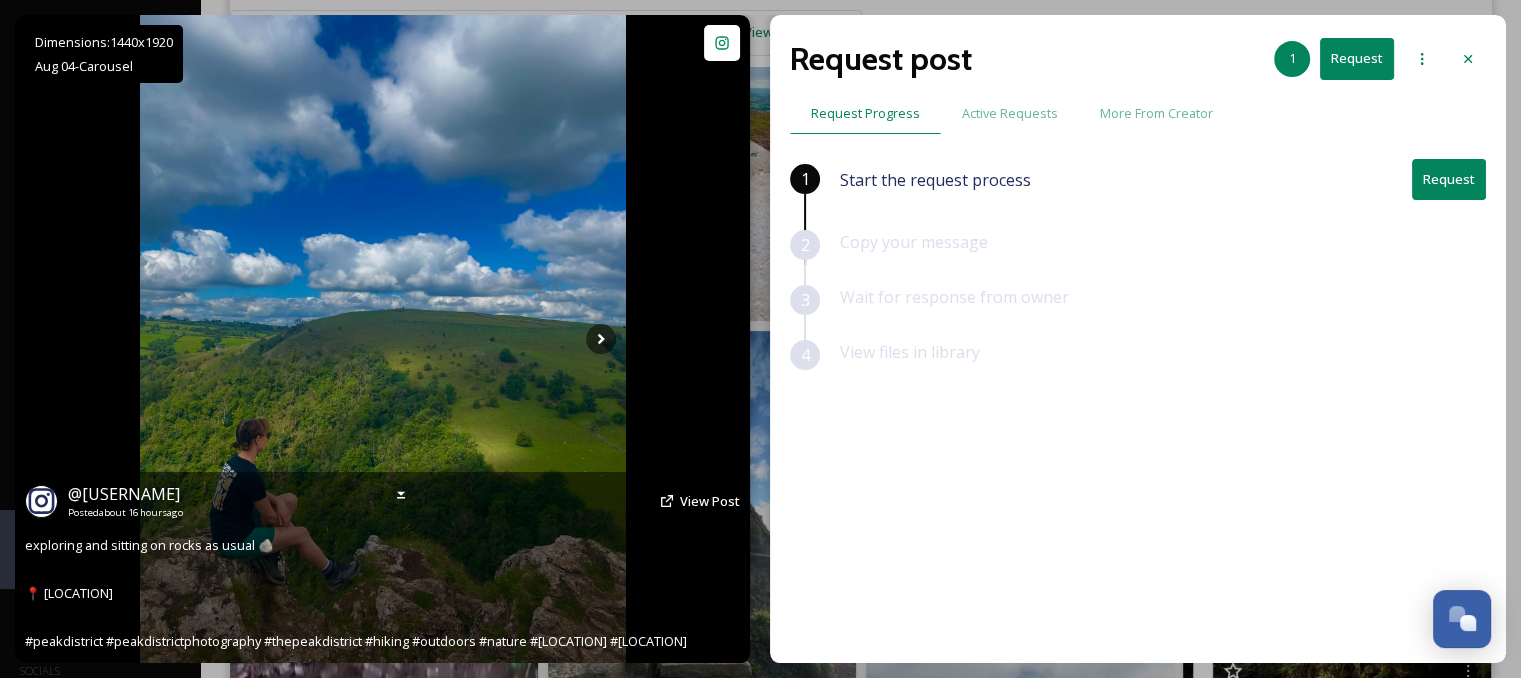 scroll, scrollTop: 400, scrollLeft: 0, axis: vertical 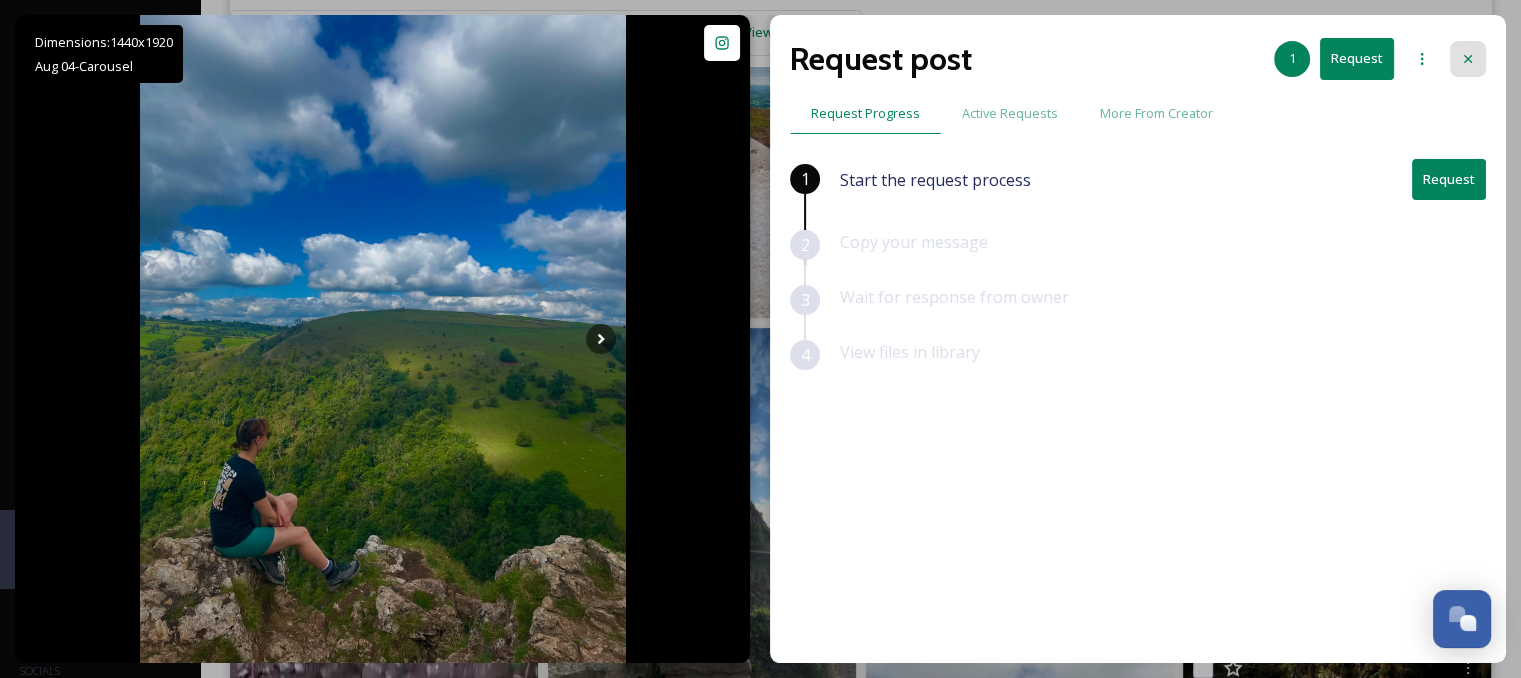 click 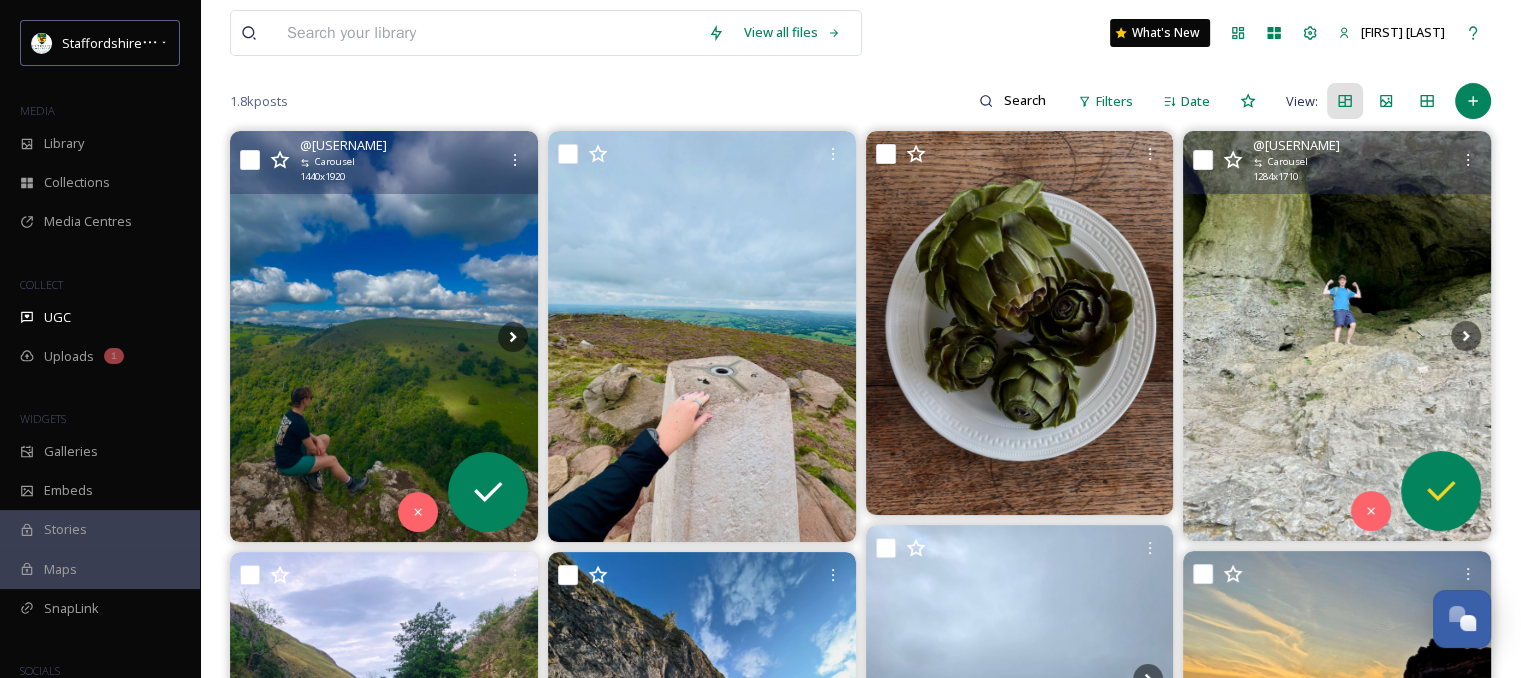 scroll, scrollTop: 200, scrollLeft: 0, axis: vertical 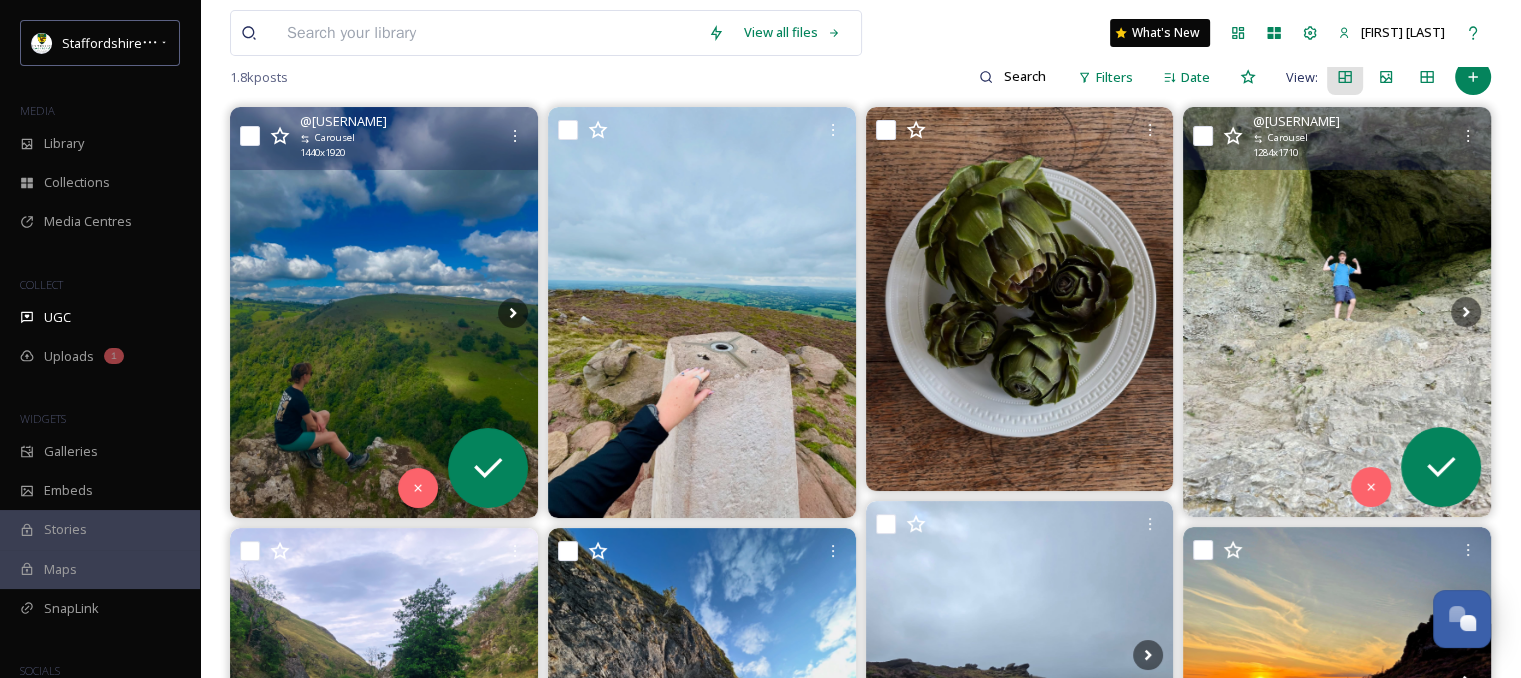 click at bounding box center (1337, 312) 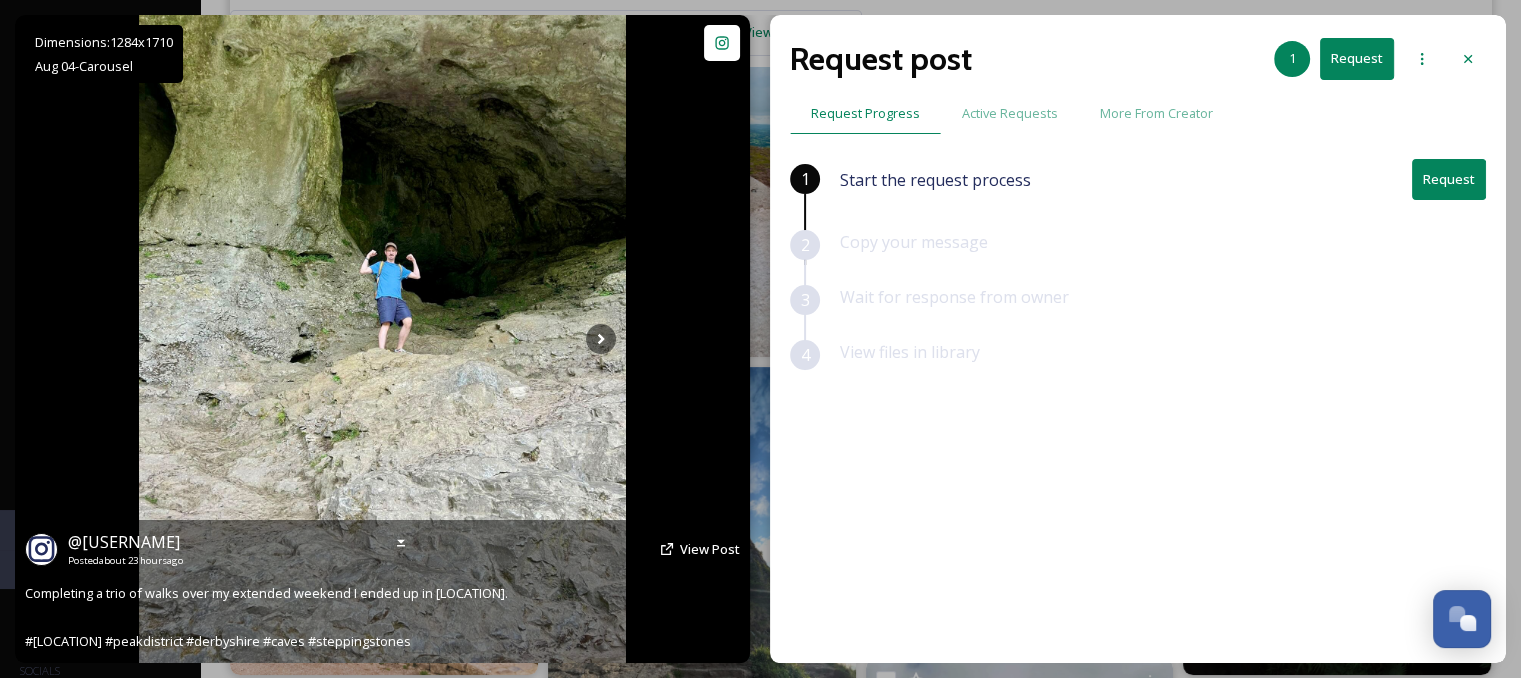 scroll, scrollTop: 400, scrollLeft: 0, axis: vertical 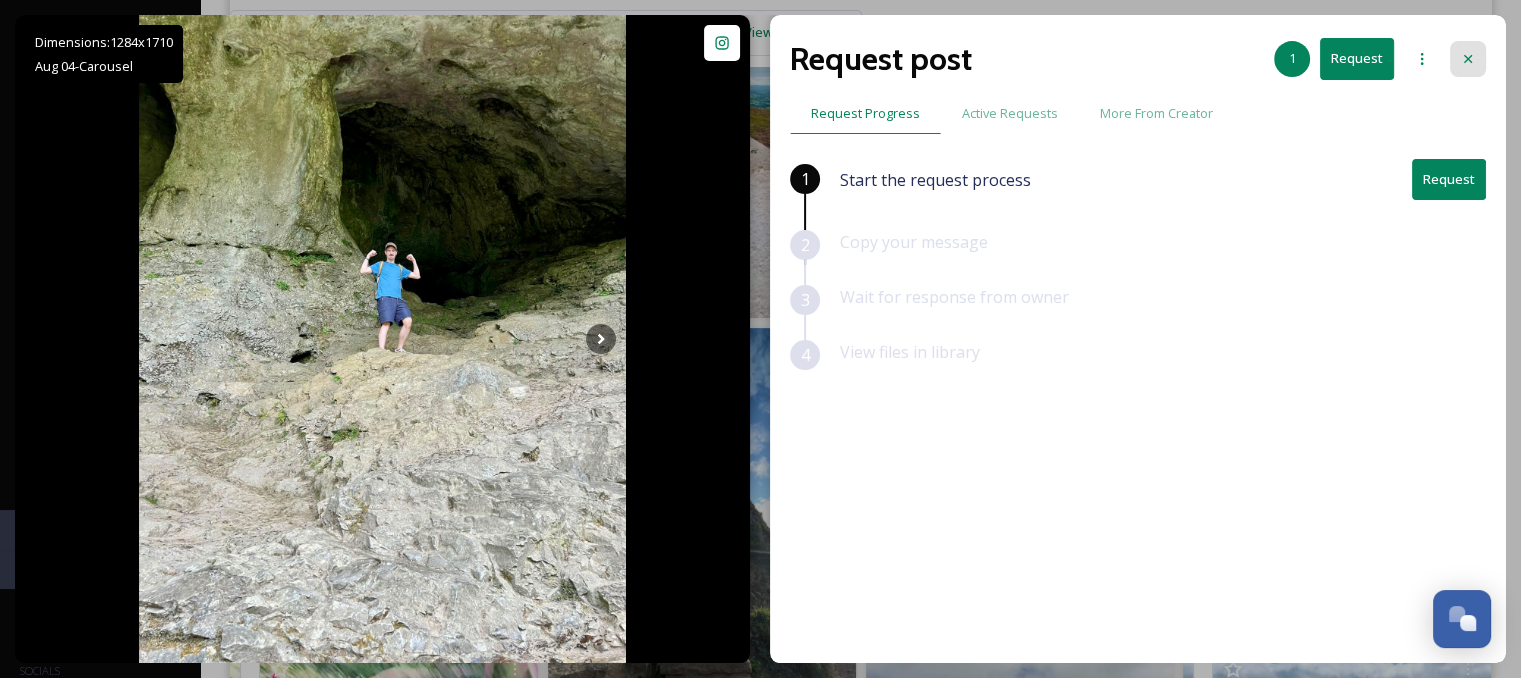 click 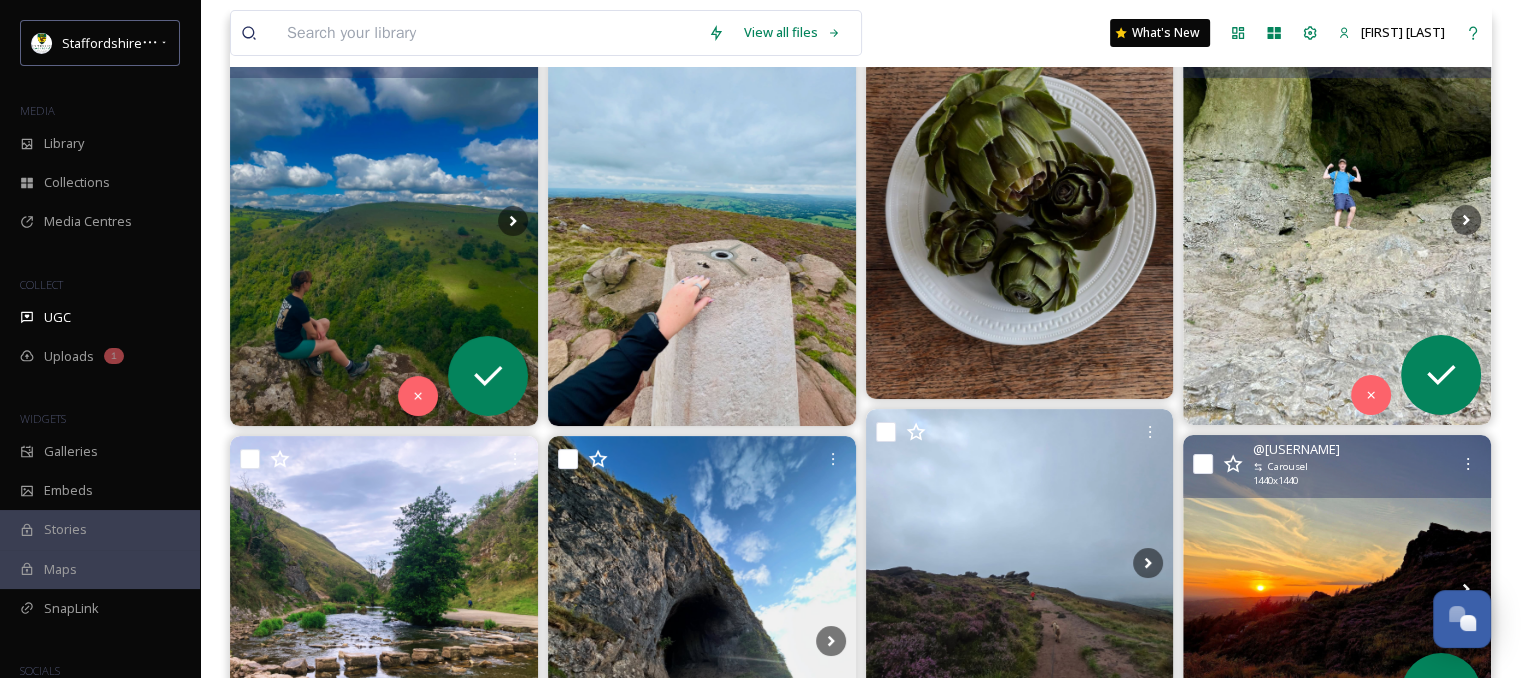 scroll, scrollTop: 0, scrollLeft: 0, axis: both 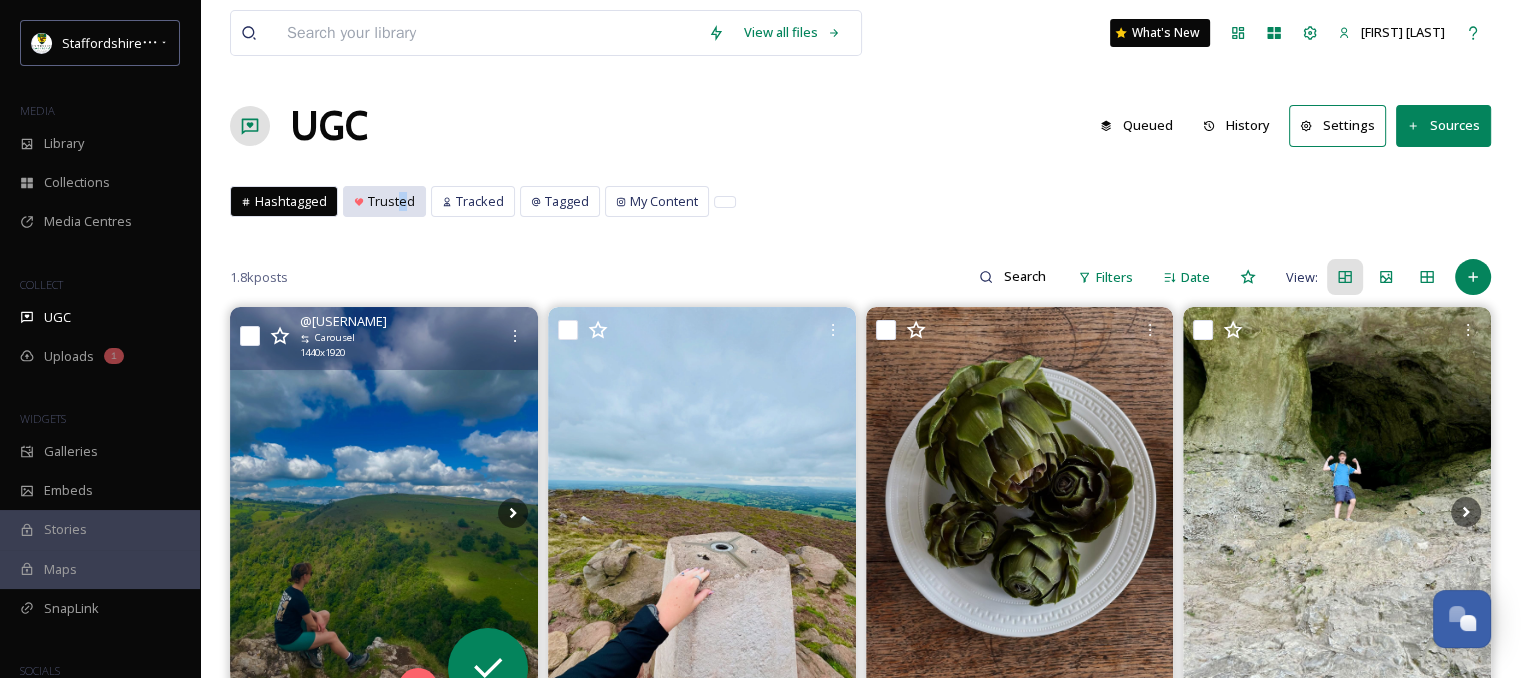 drag, startPoint x: 404, startPoint y: 198, endPoint x: 396, endPoint y: 205, distance: 10.630146 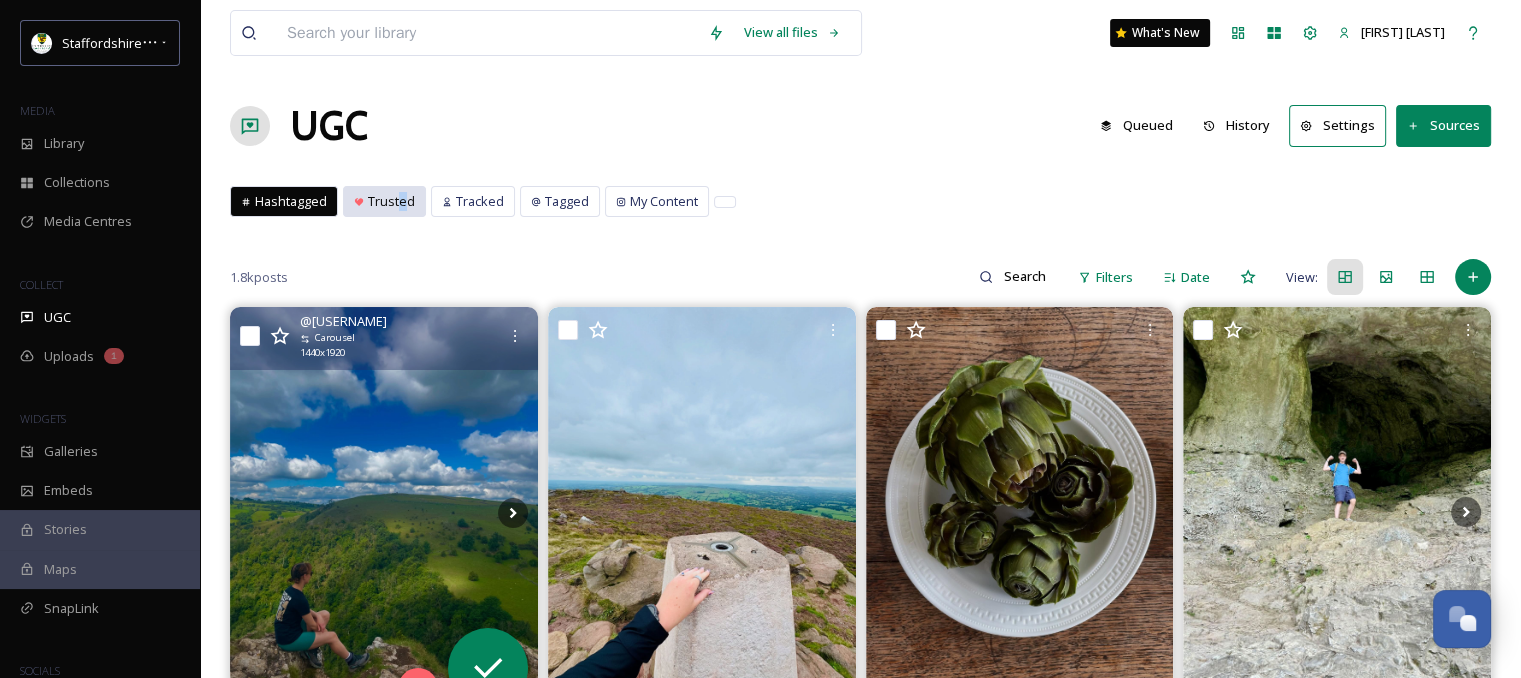 click on "Trusted" at bounding box center [391, 201] 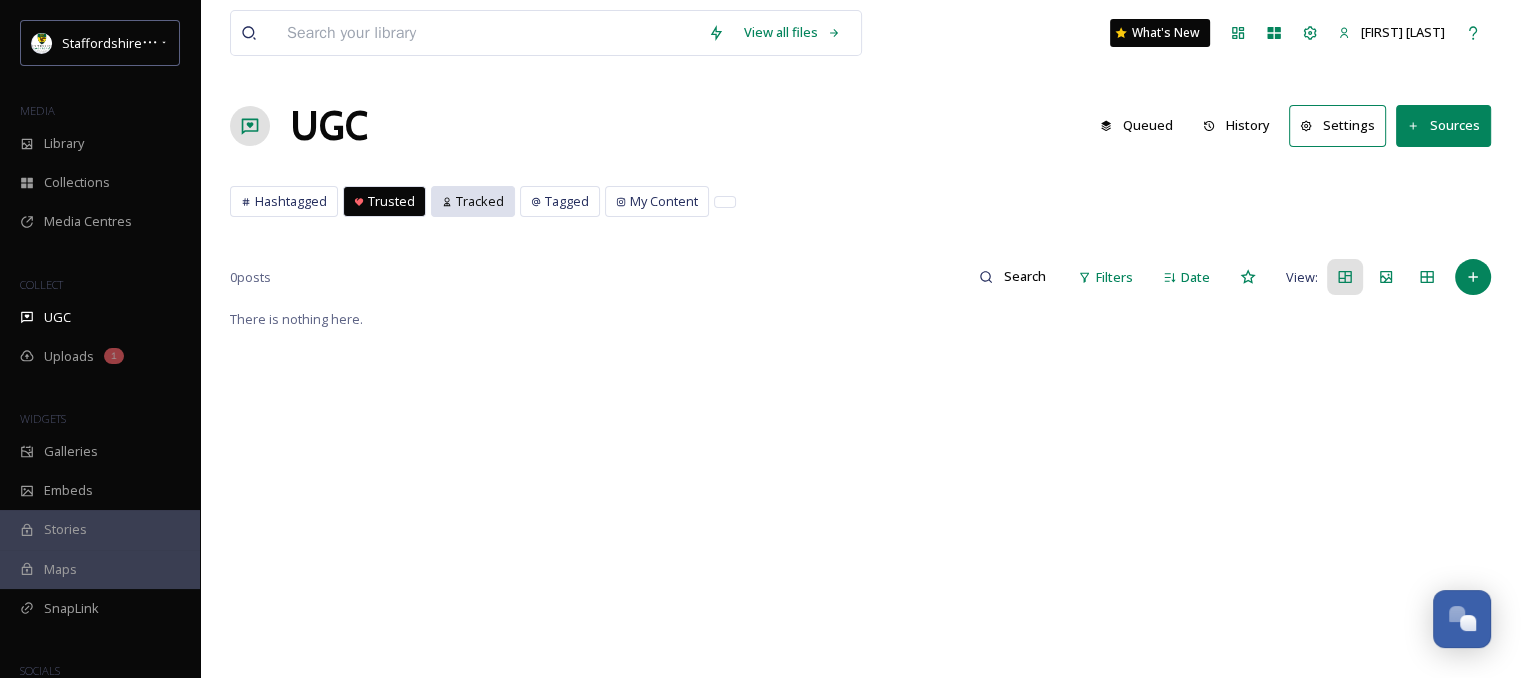 click on "Tracked" at bounding box center [480, 201] 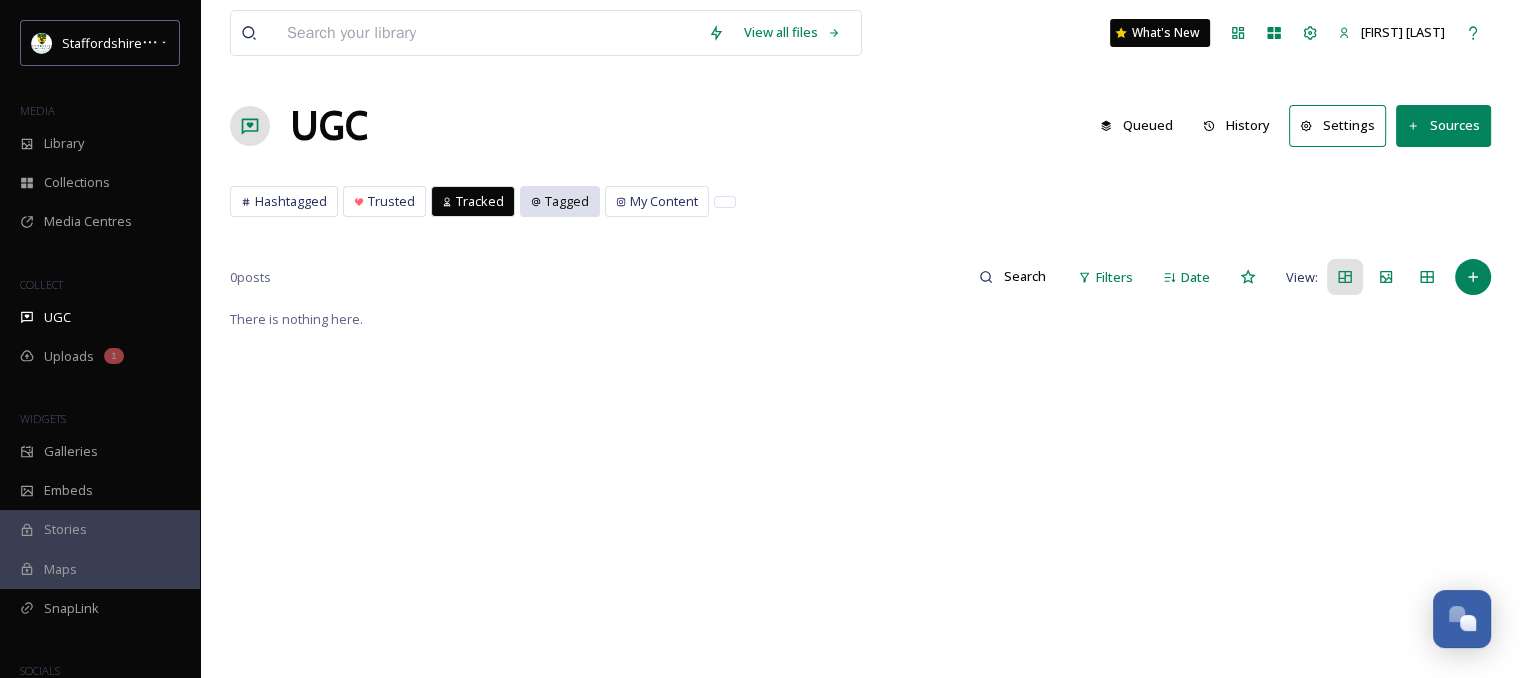 click on "Tagged" at bounding box center [560, 201] 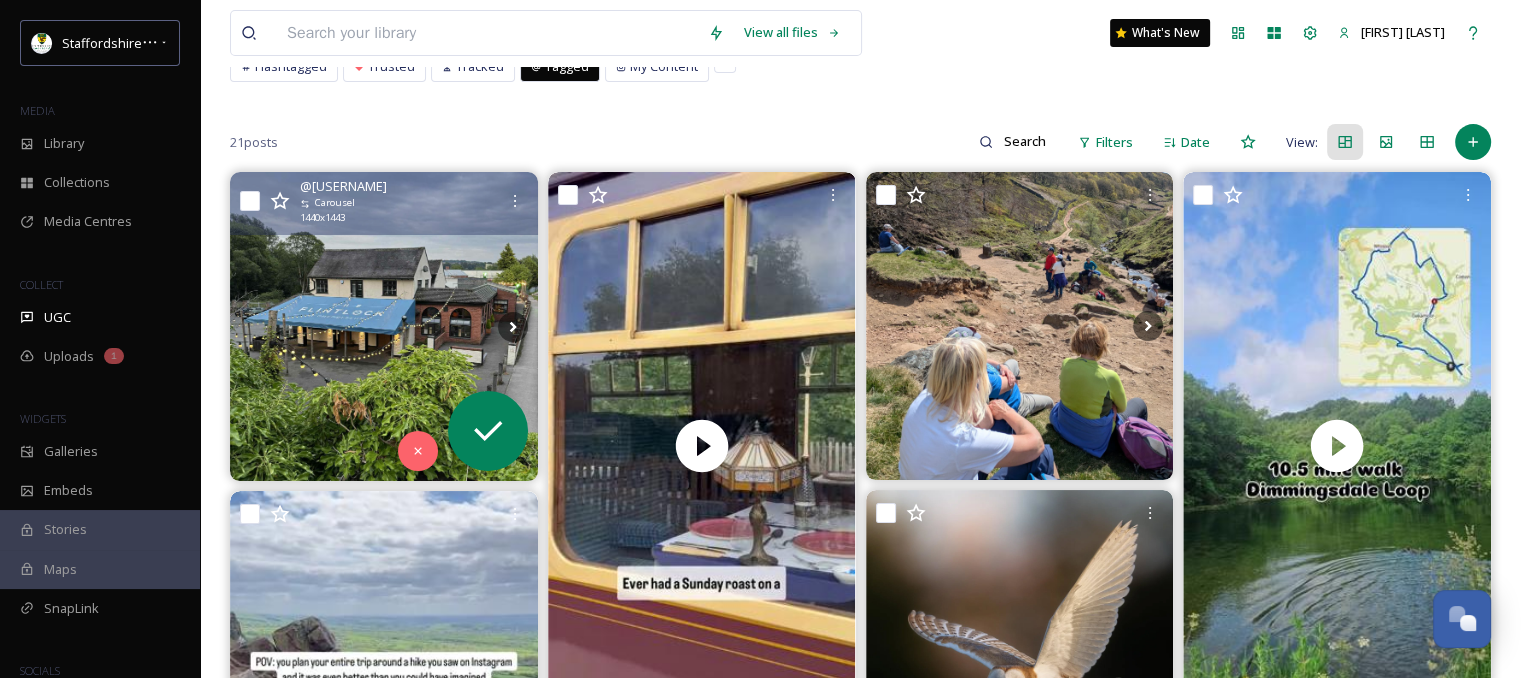scroll, scrollTop: 0, scrollLeft: 0, axis: both 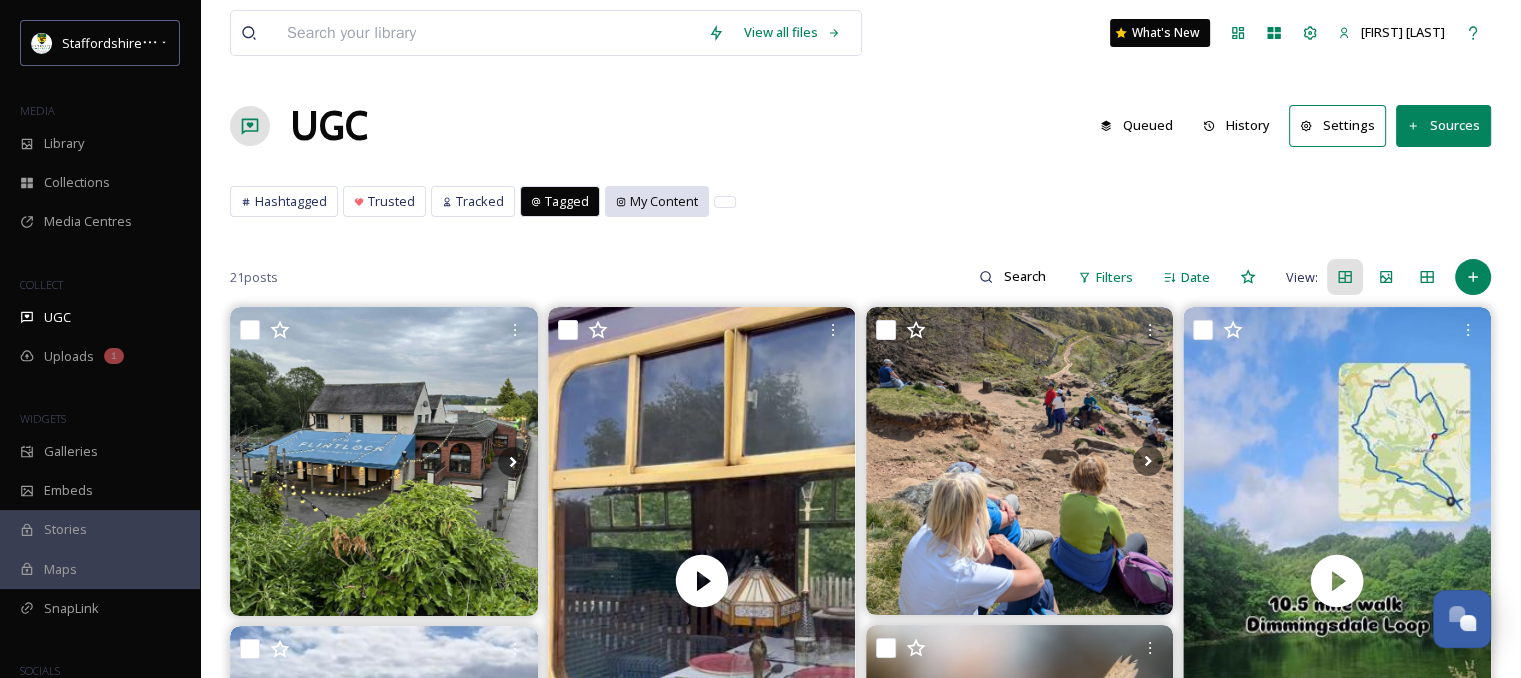 click on "My Content" at bounding box center [664, 201] 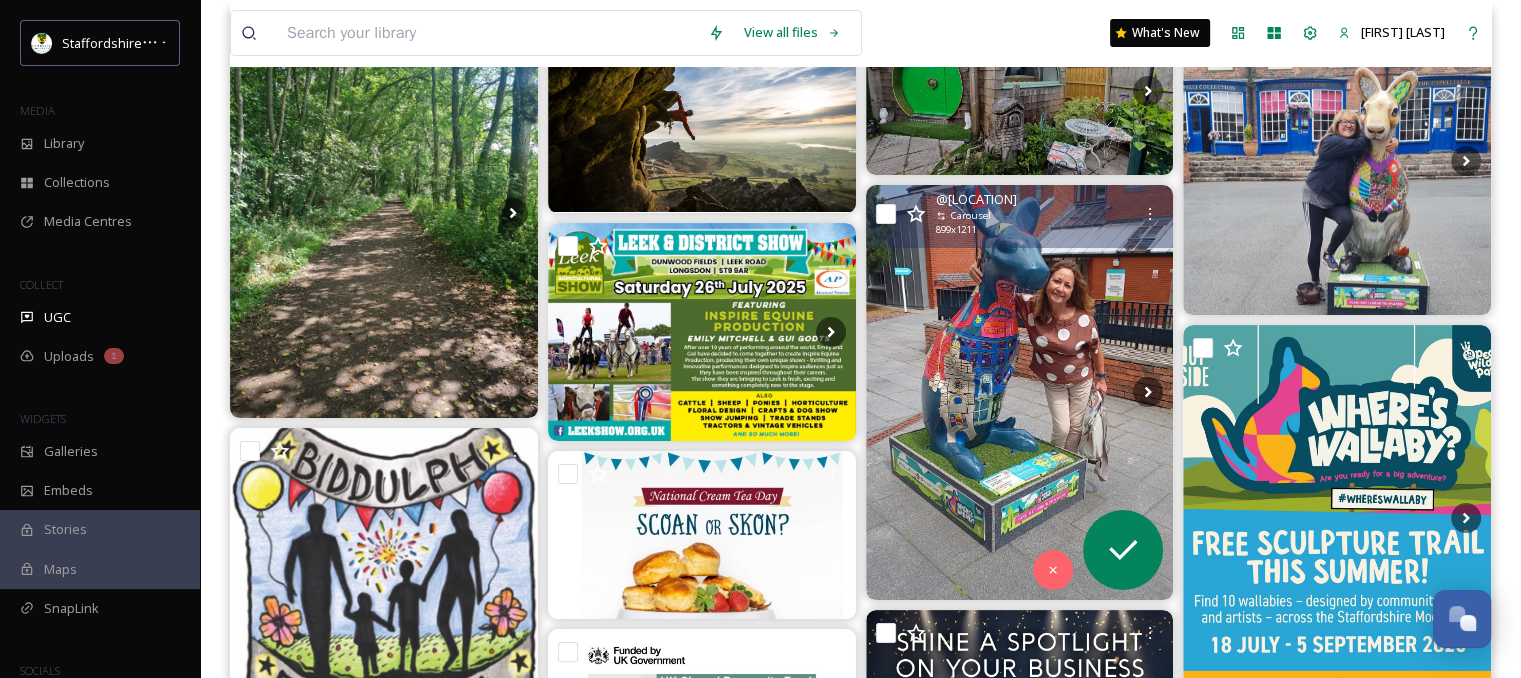 scroll, scrollTop: 0, scrollLeft: 0, axis: both 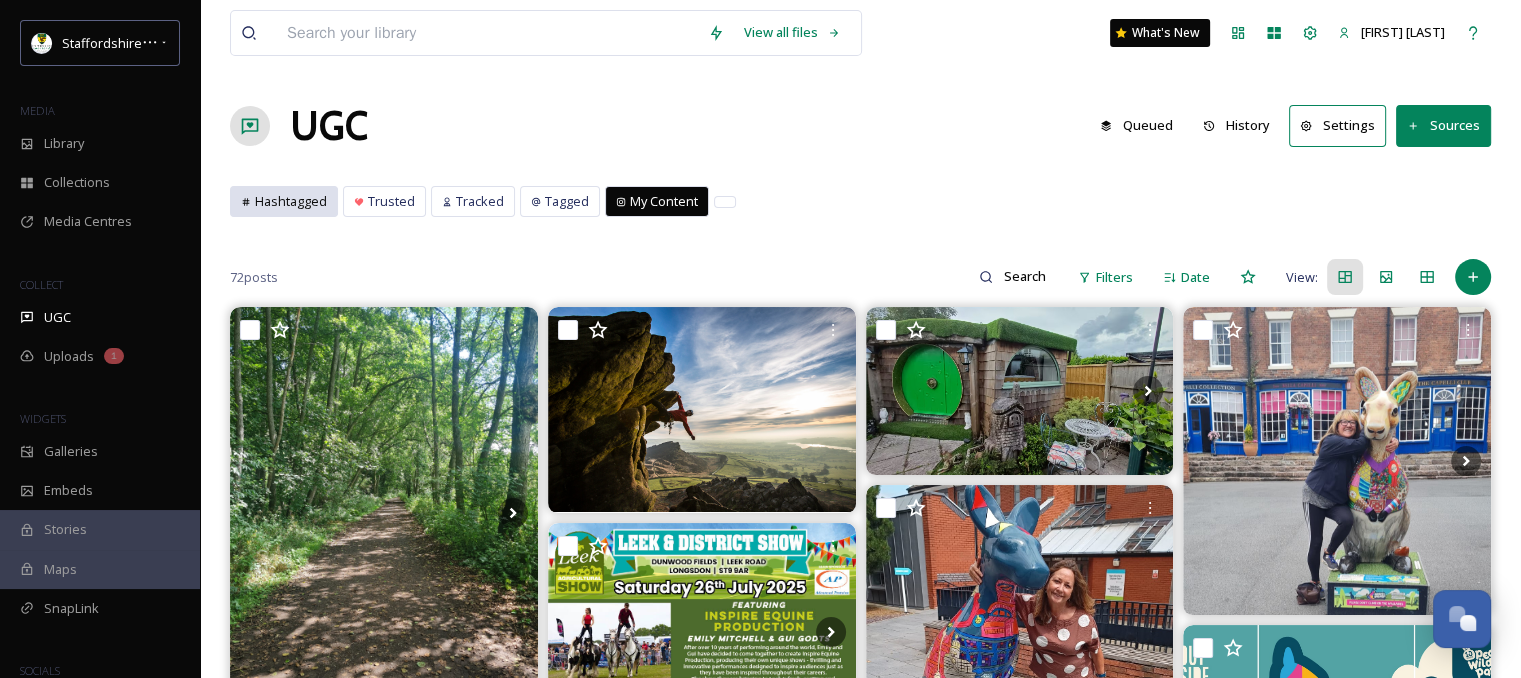 click on "Hashtagged" at bounding box center (291, 201) 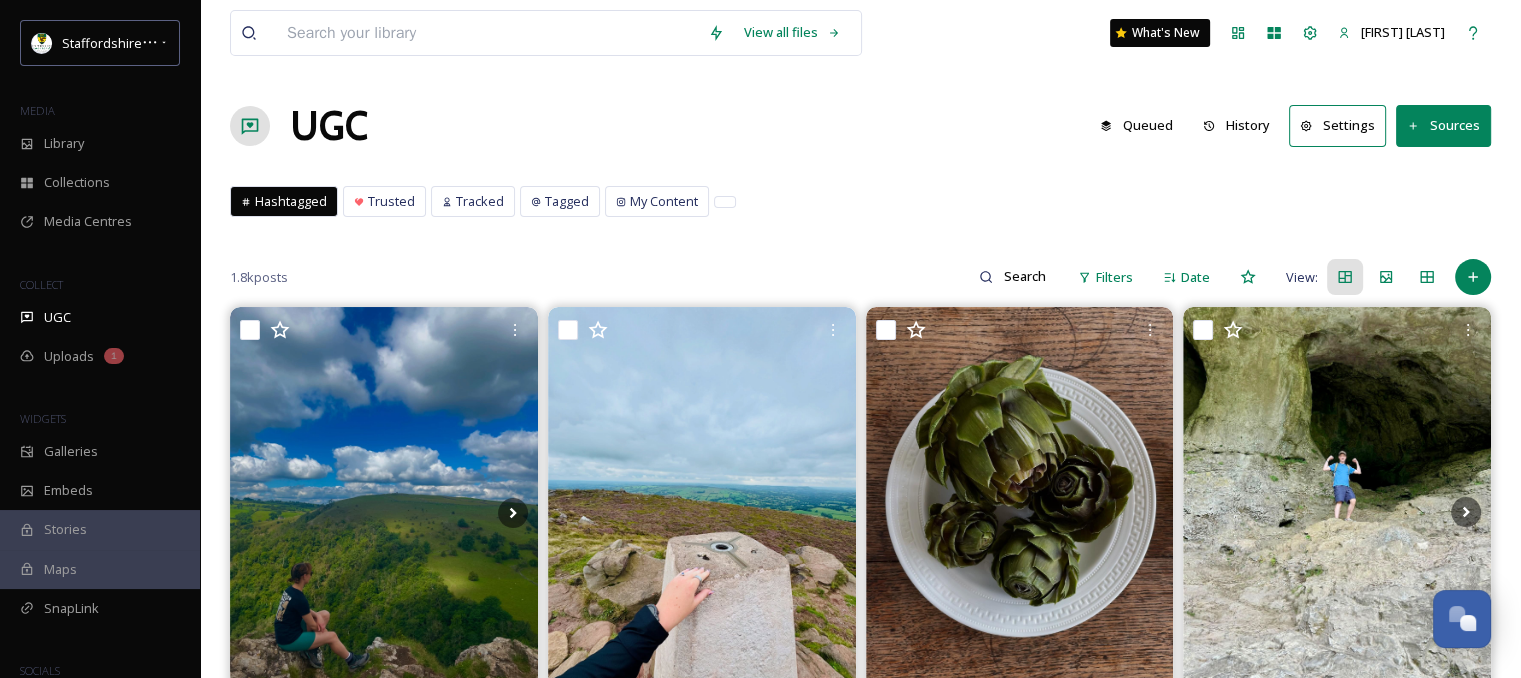 click on "Sources" at bounding box center (1443, 125) 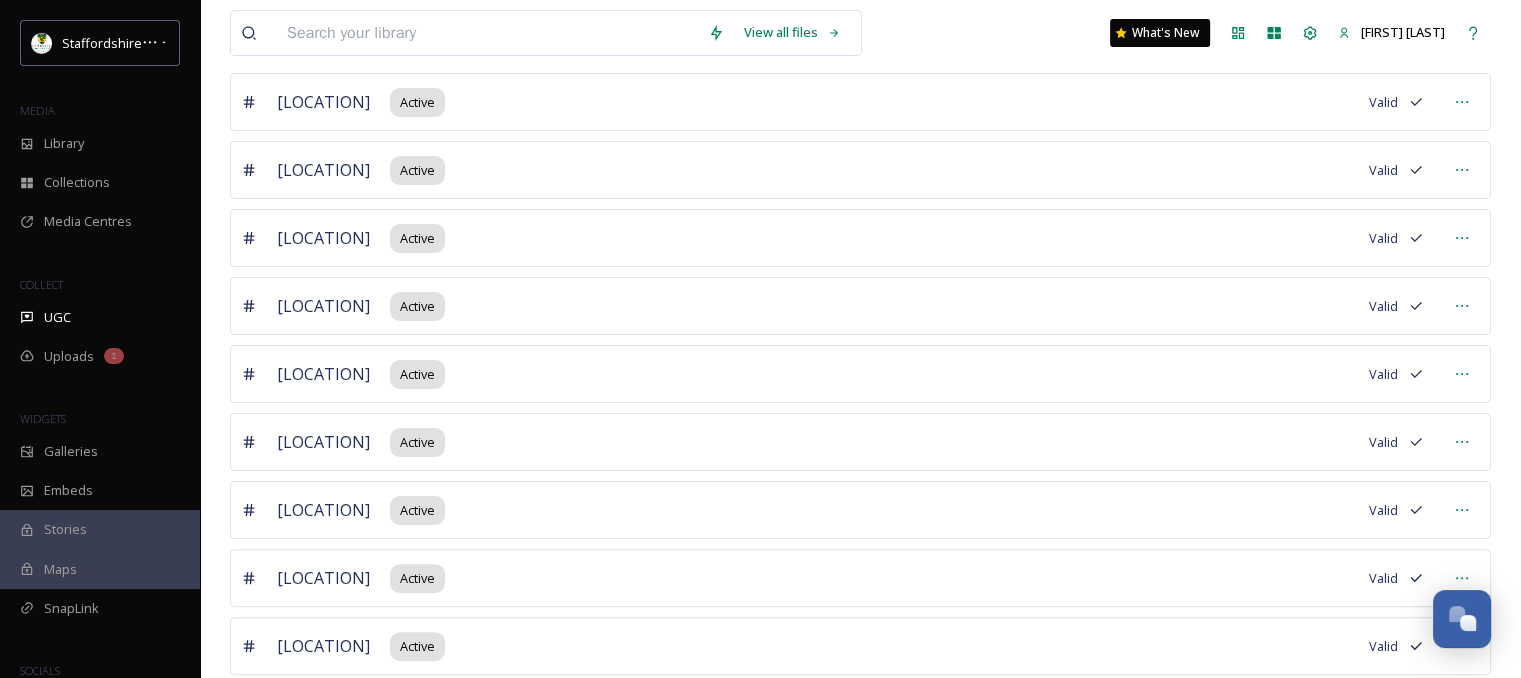 scroll, scrollTop: 0, scrollLeft: 0, axis: both 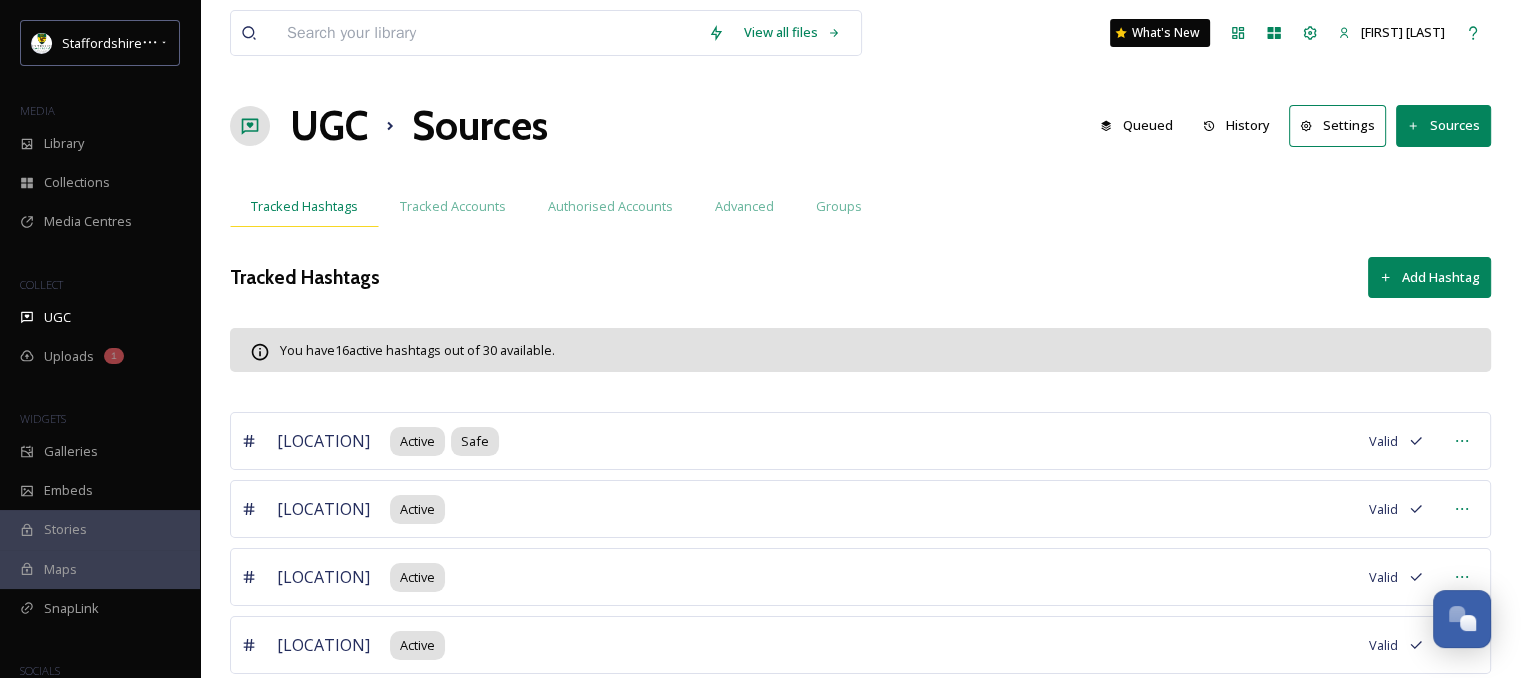 click on "Tracked Hashtags" at bounding box center (304, 206) 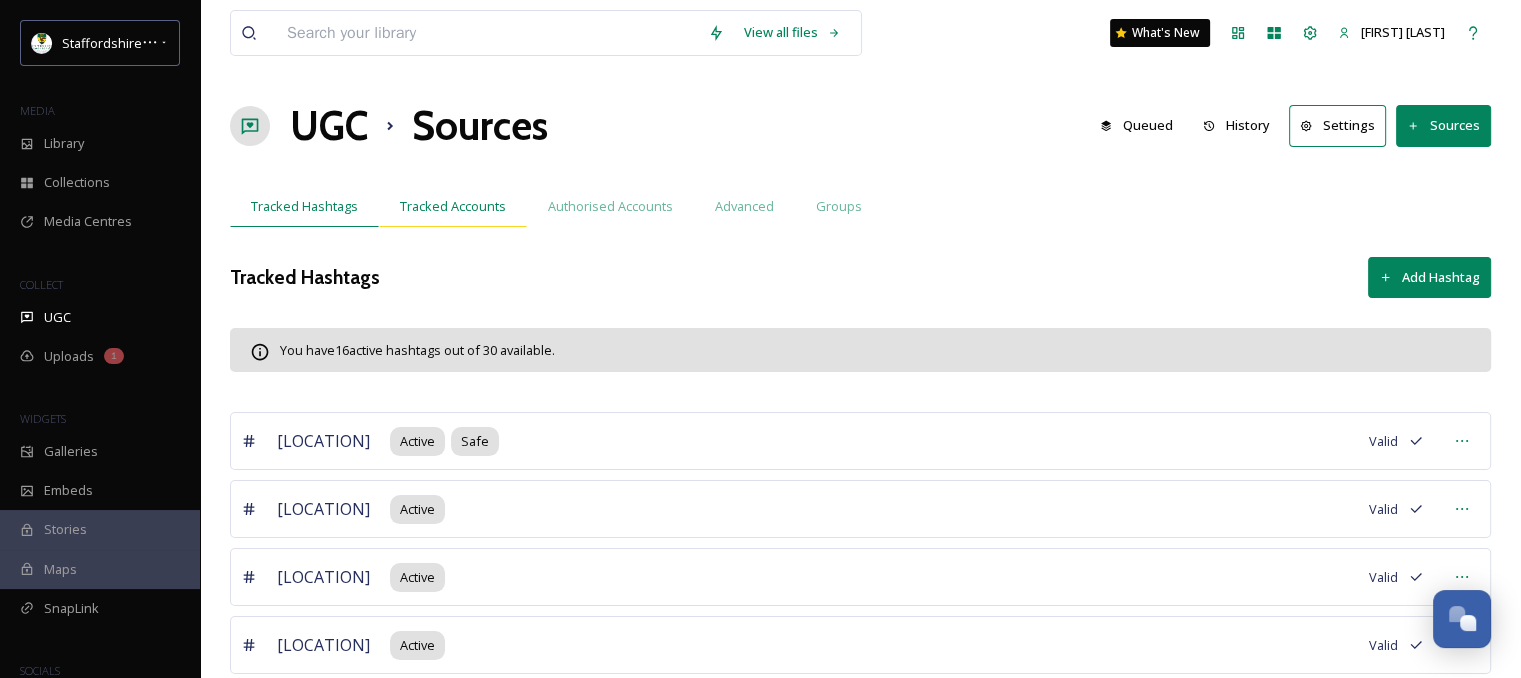 click on "Tracked Accounts" at bounding box center (453, 206) 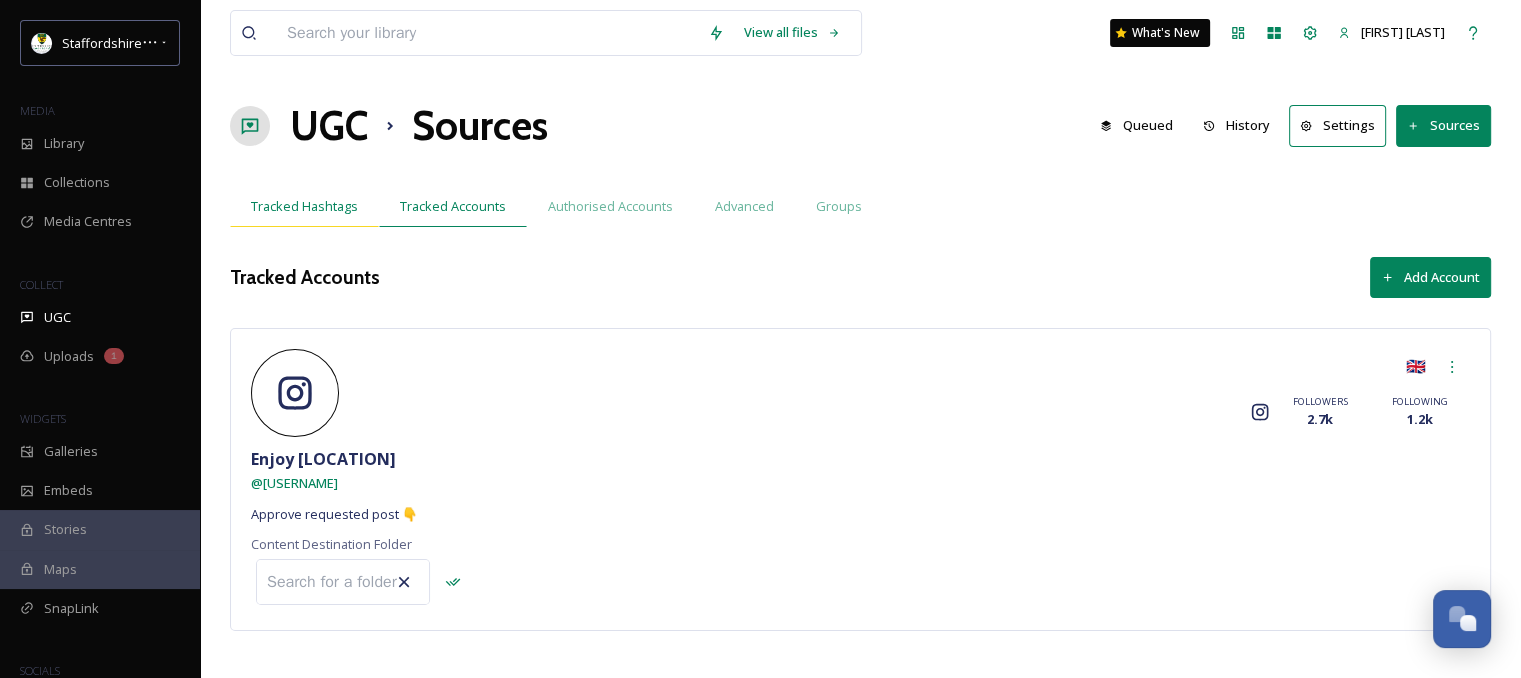 click on "Tracked Hashtags" at bounding box center [304, 206] 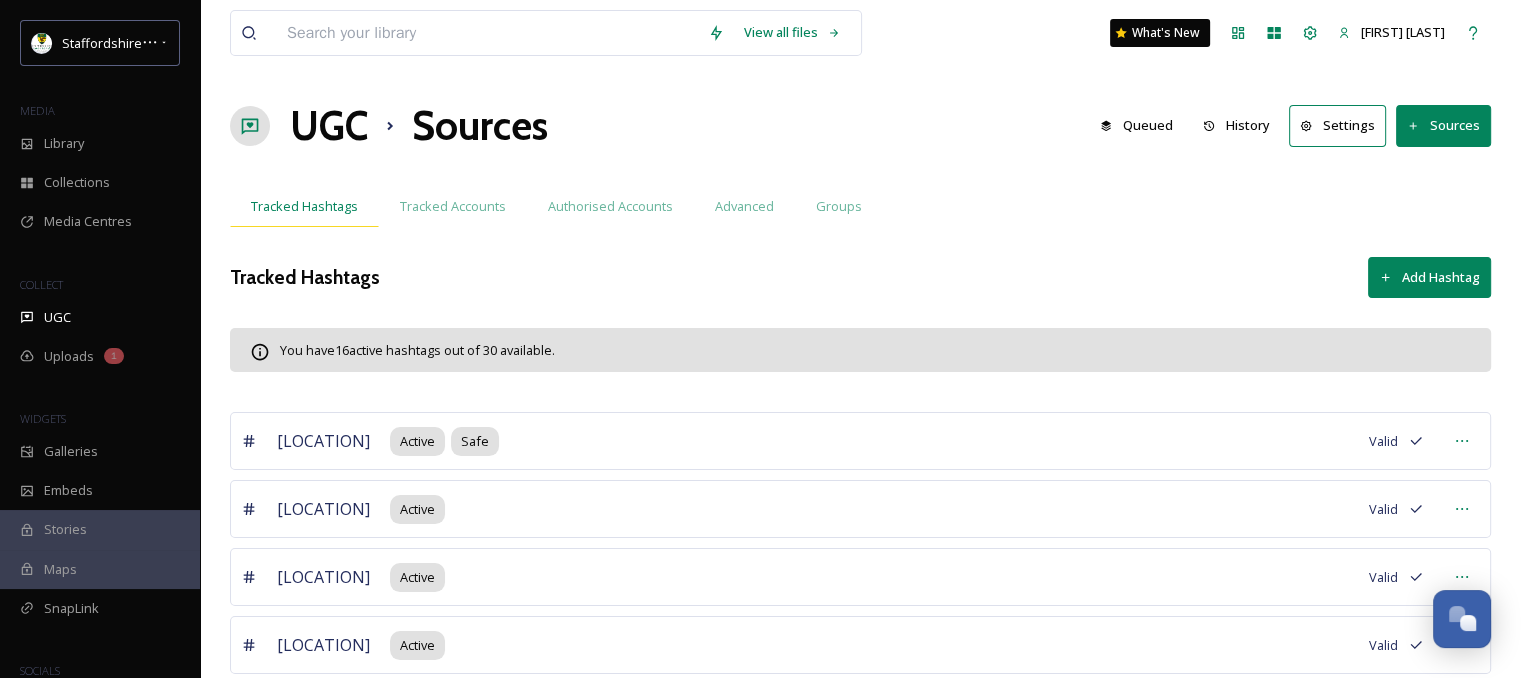 click on "Tracked Hashtags" at bounding box center (304, 206) 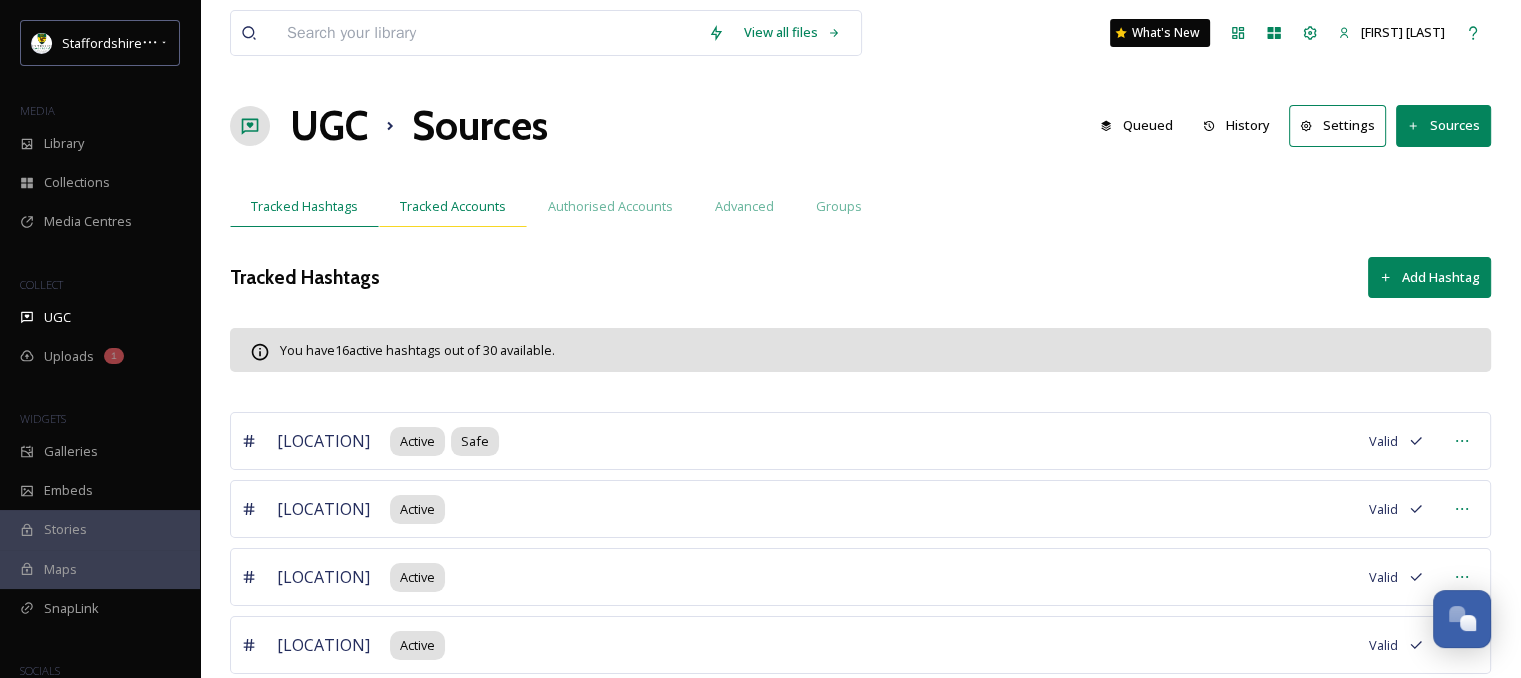 click on "Tracked Accounts" at bounding box center (453, 206) 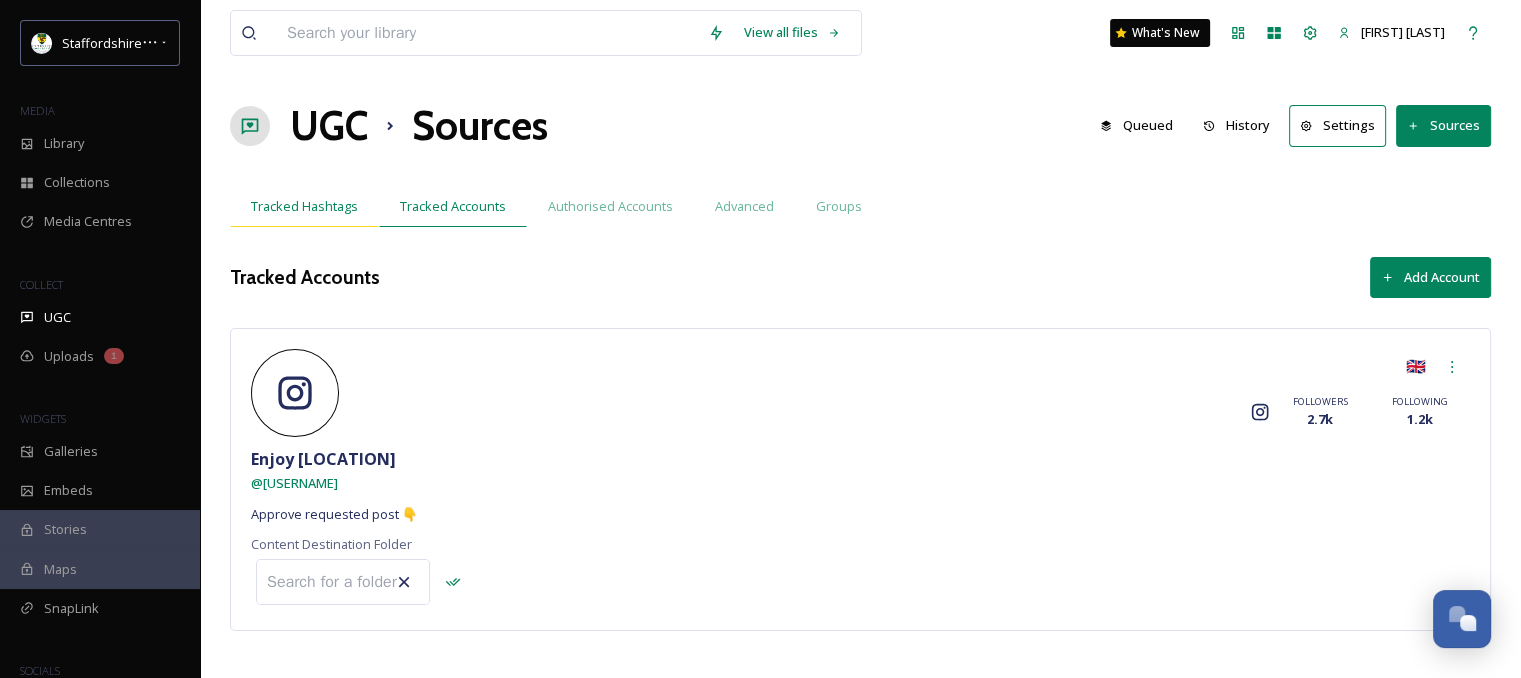 click on "Tracked Hashtags" at bounding box center [304, 206] 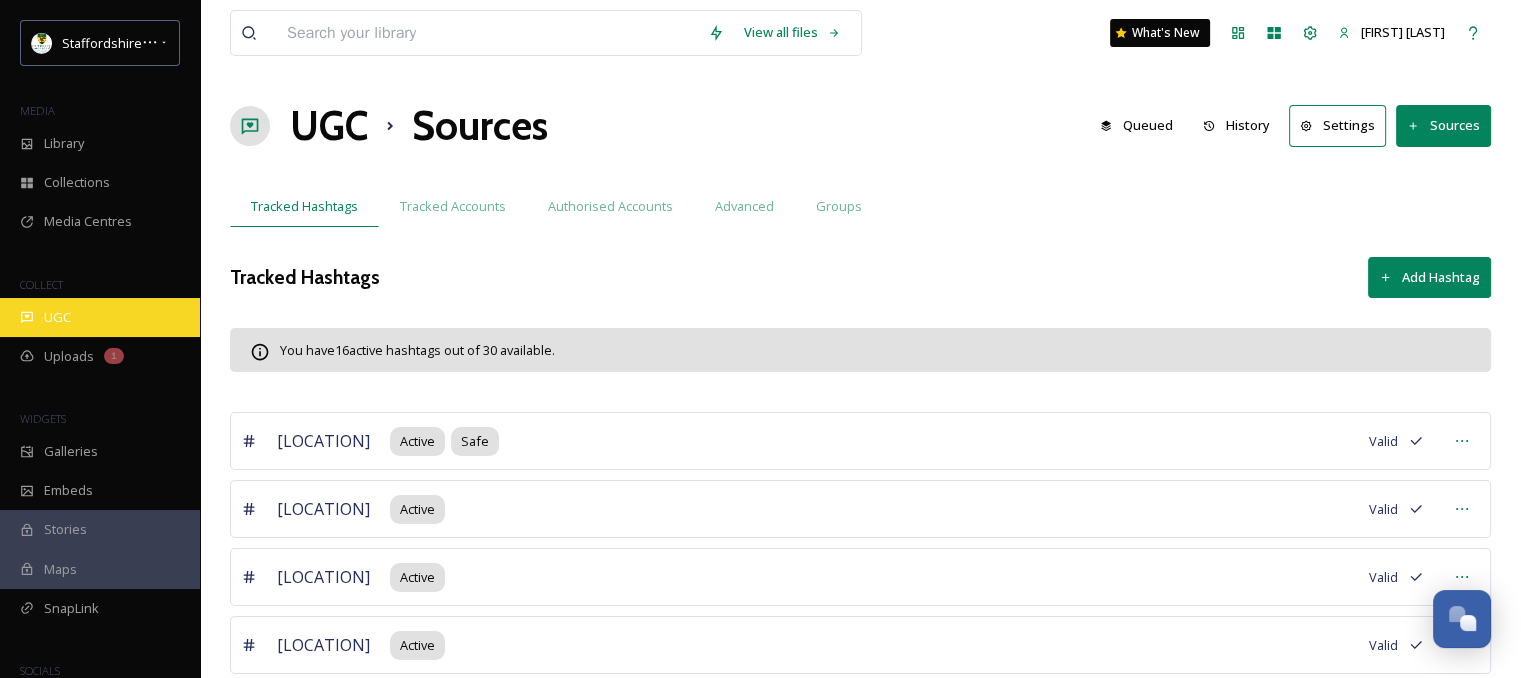 click on "UGC" at bounding box center (100, 317) 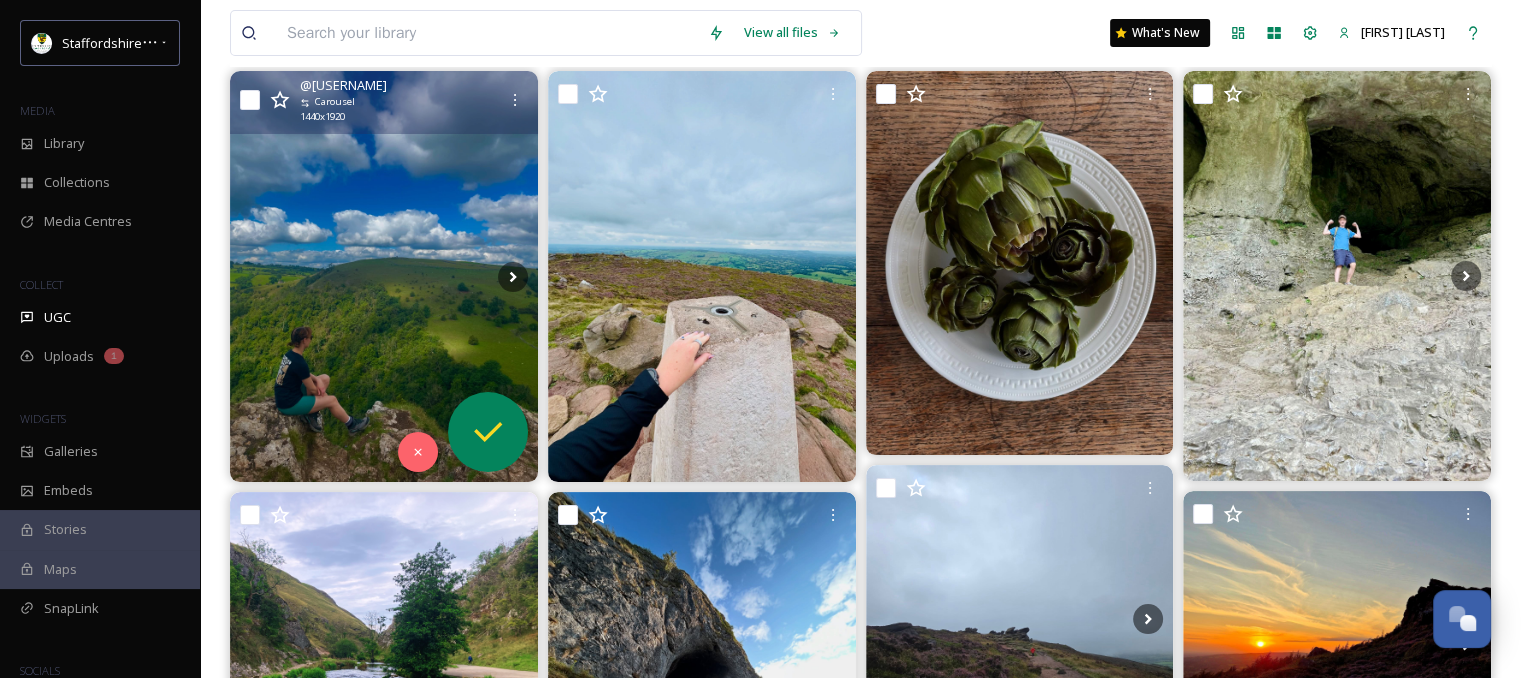 scroll, scrollTop: 300, scrollLeft: 0, axis: vertical 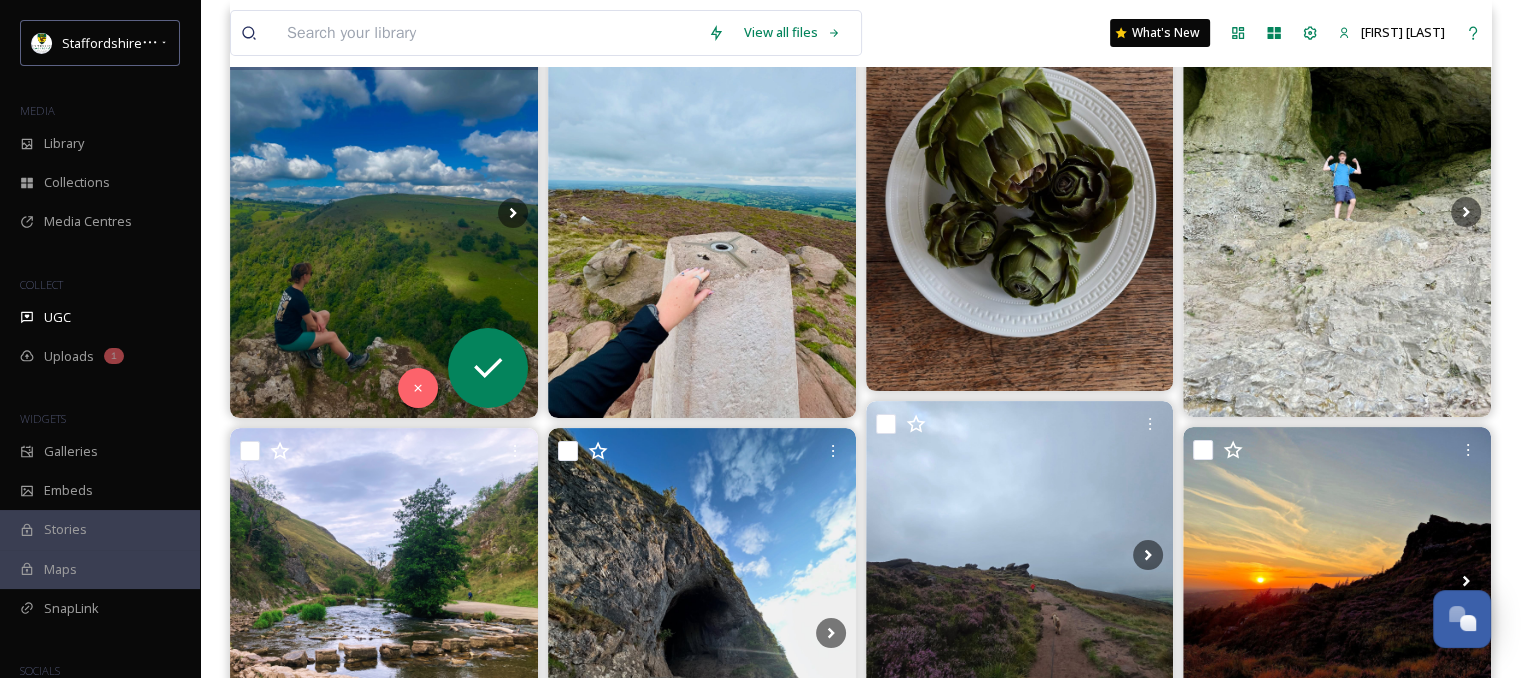click at bounding box center [384, 212] 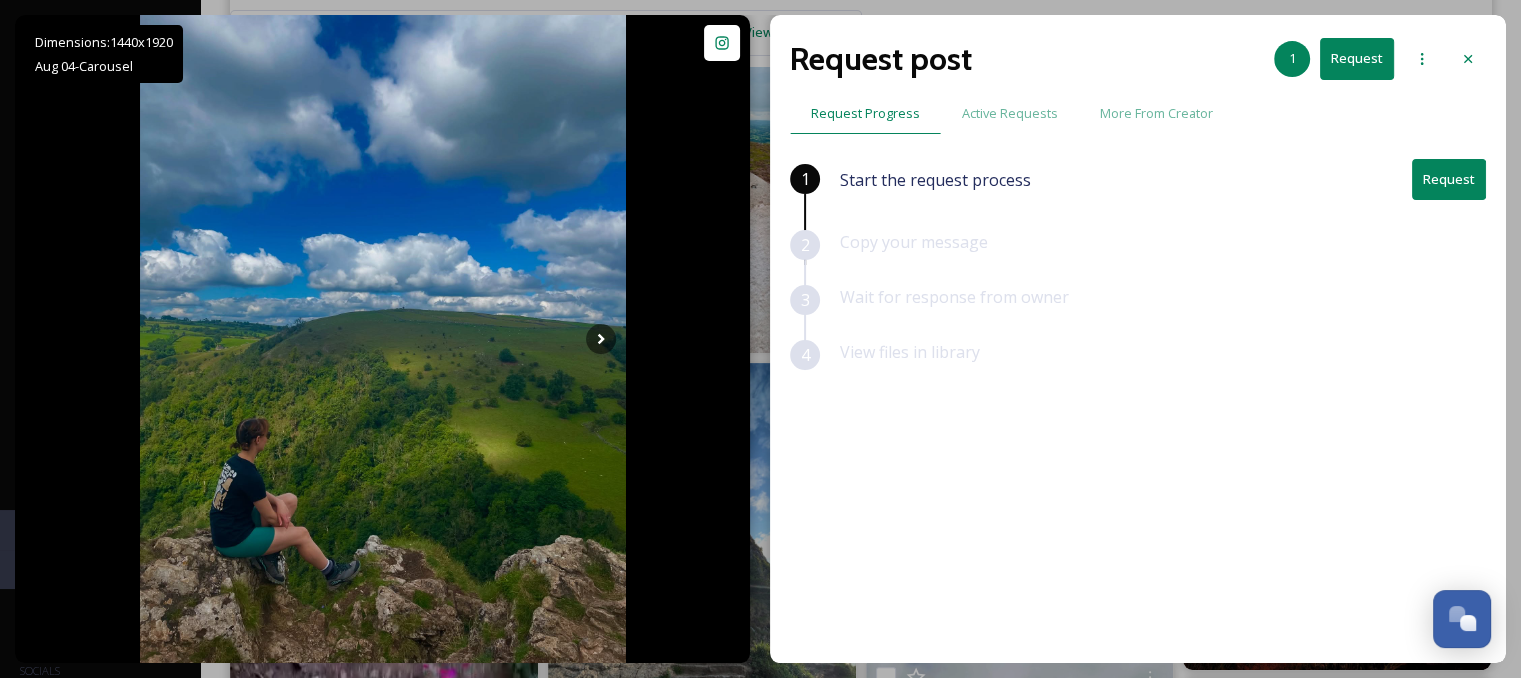 scroll, scrollTop: 400, scrollLeft: 0, axis: vertical 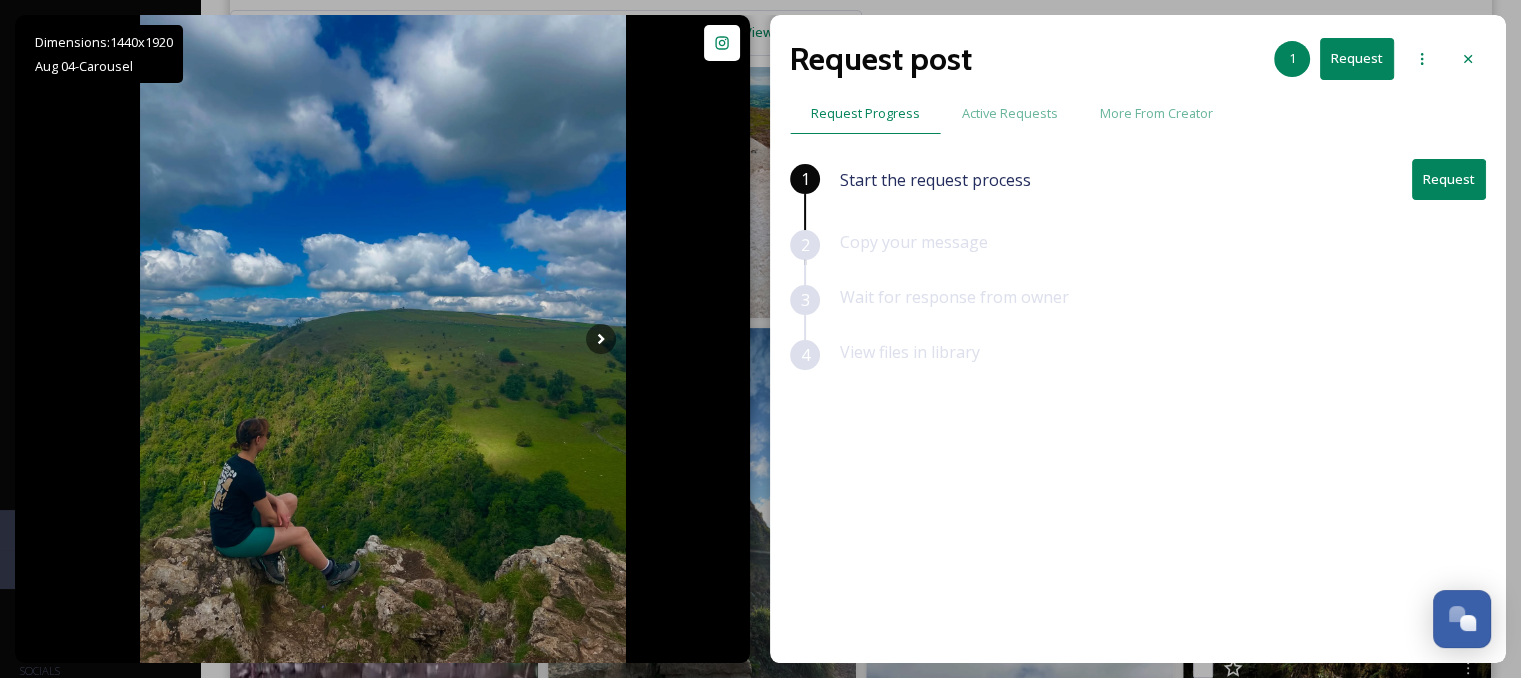 click on "Request" at bounding box center (1449, 179) 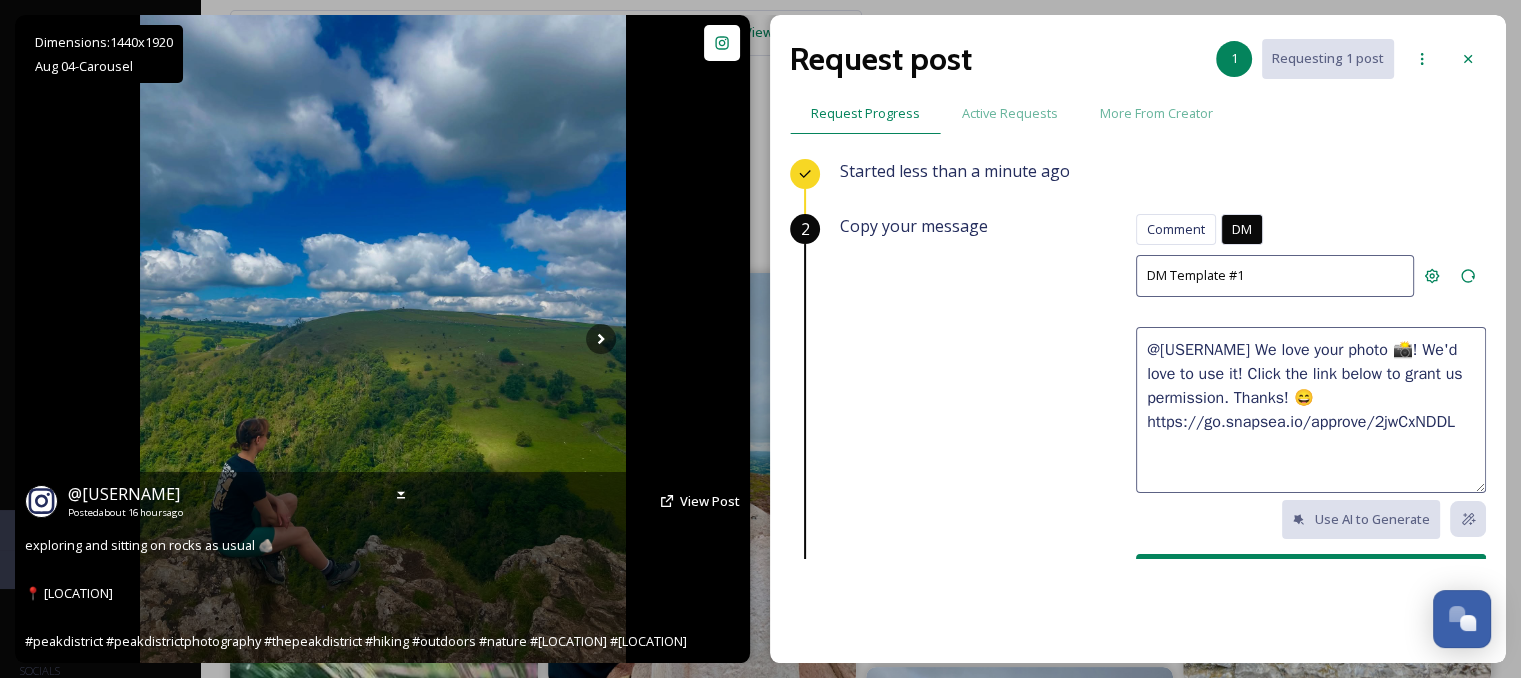 scroll, scrollTop: 0, scrollLeft: 0, axis: both 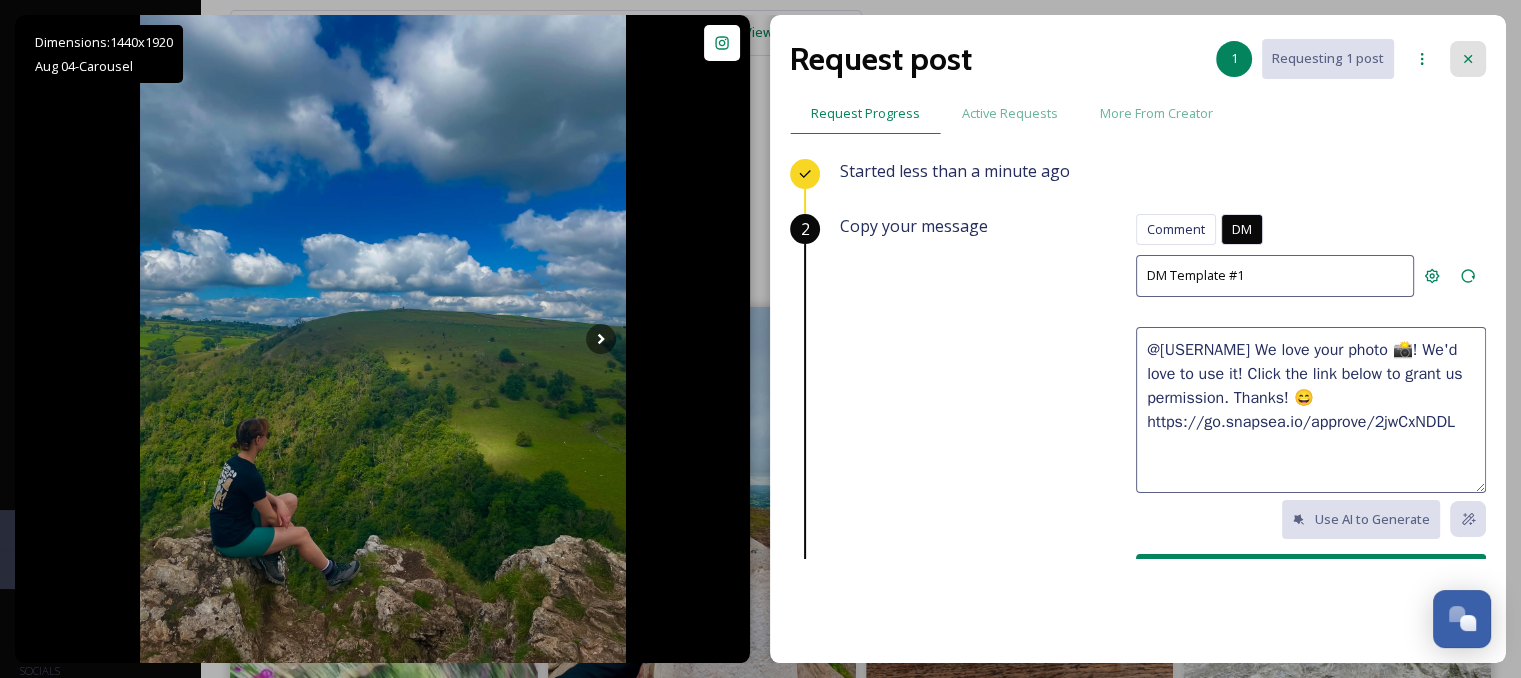 click 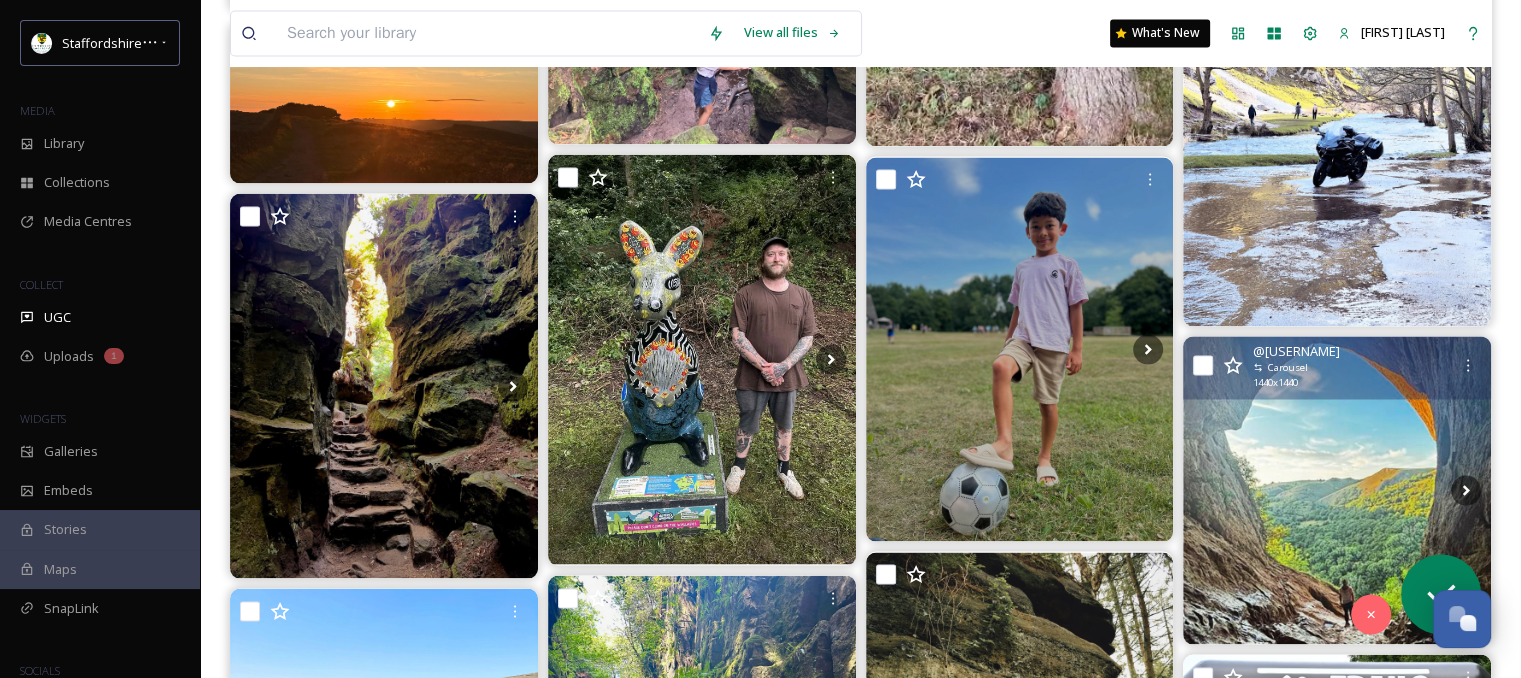 scroll, scrollTop: 3700, scrollLeft: 0, axis: vertical 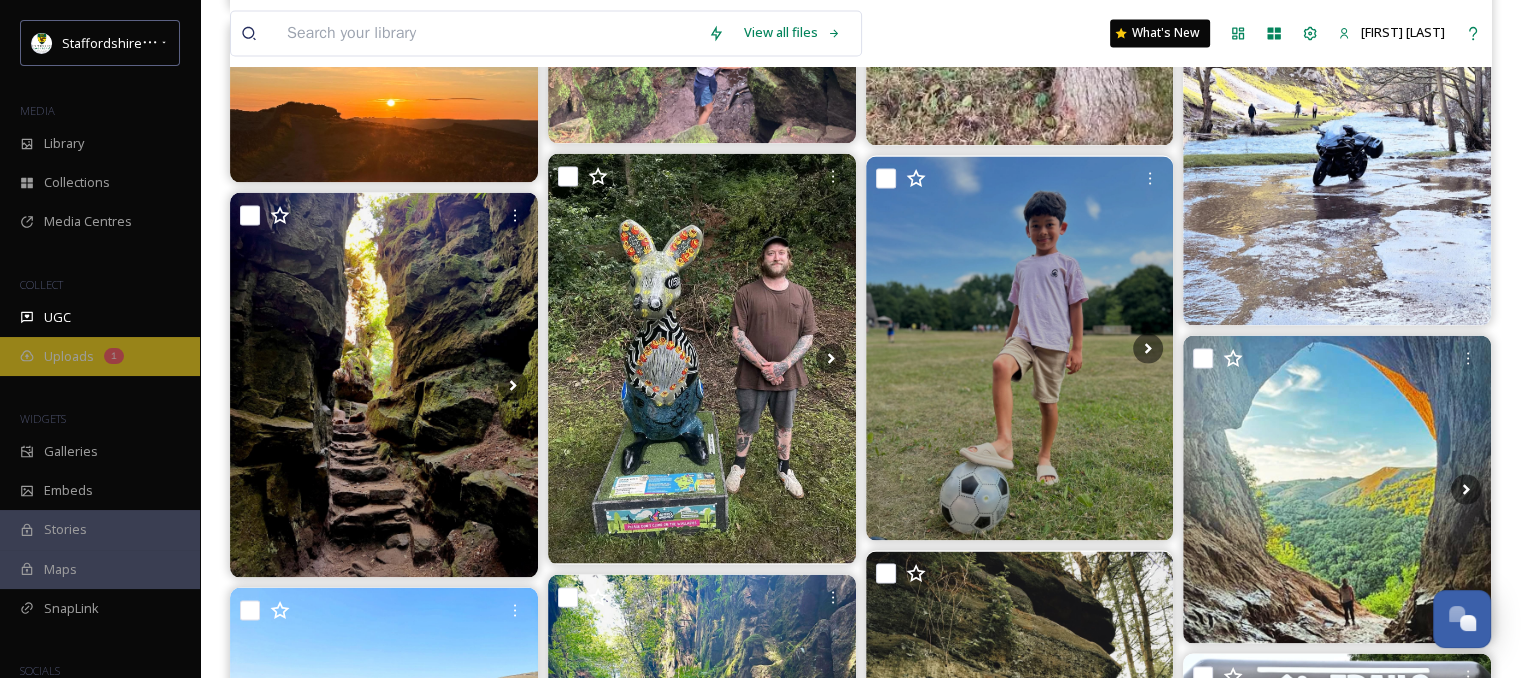 click on "Uploads" at bounding box center (69, 356) 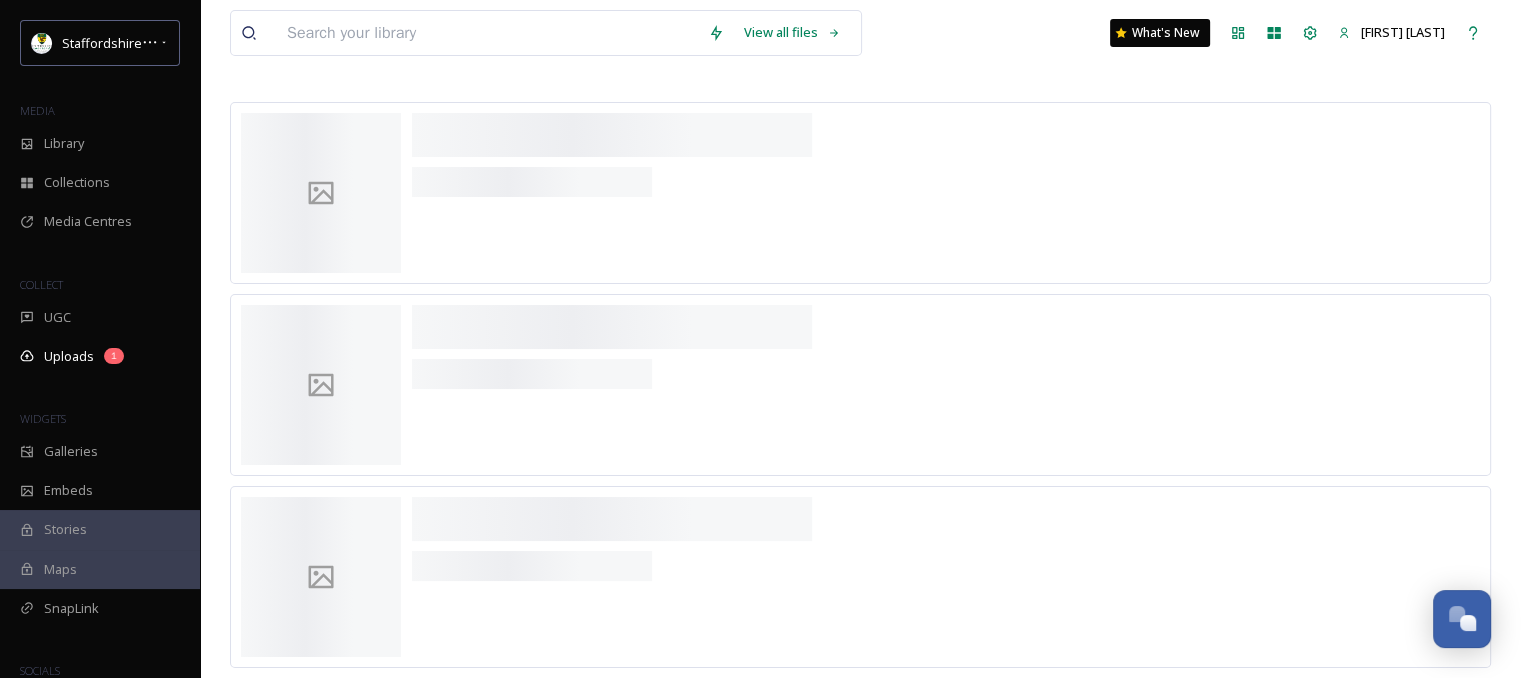 scroll, scrollTop: 0, scrollLeft: 0, axis: both 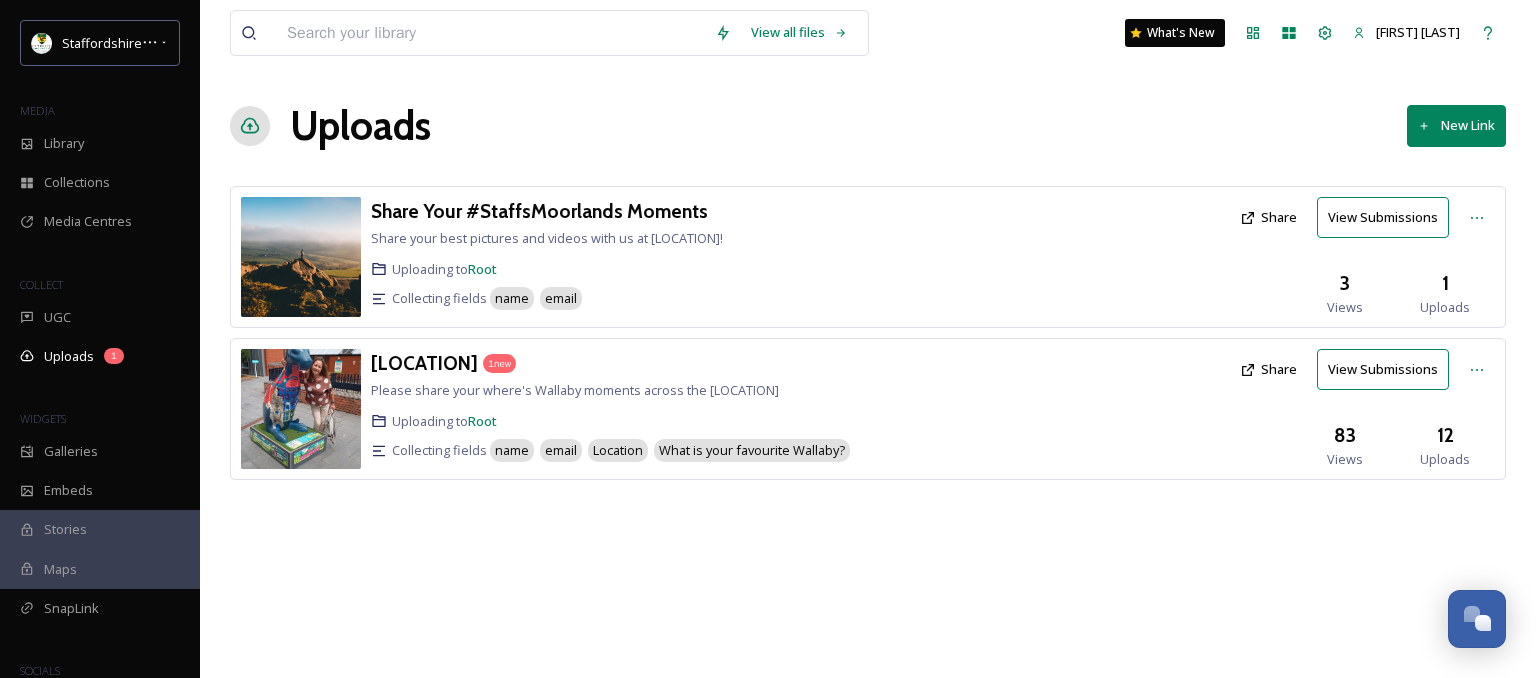 click on "View Submissions" at bounding box center [1383, 369] 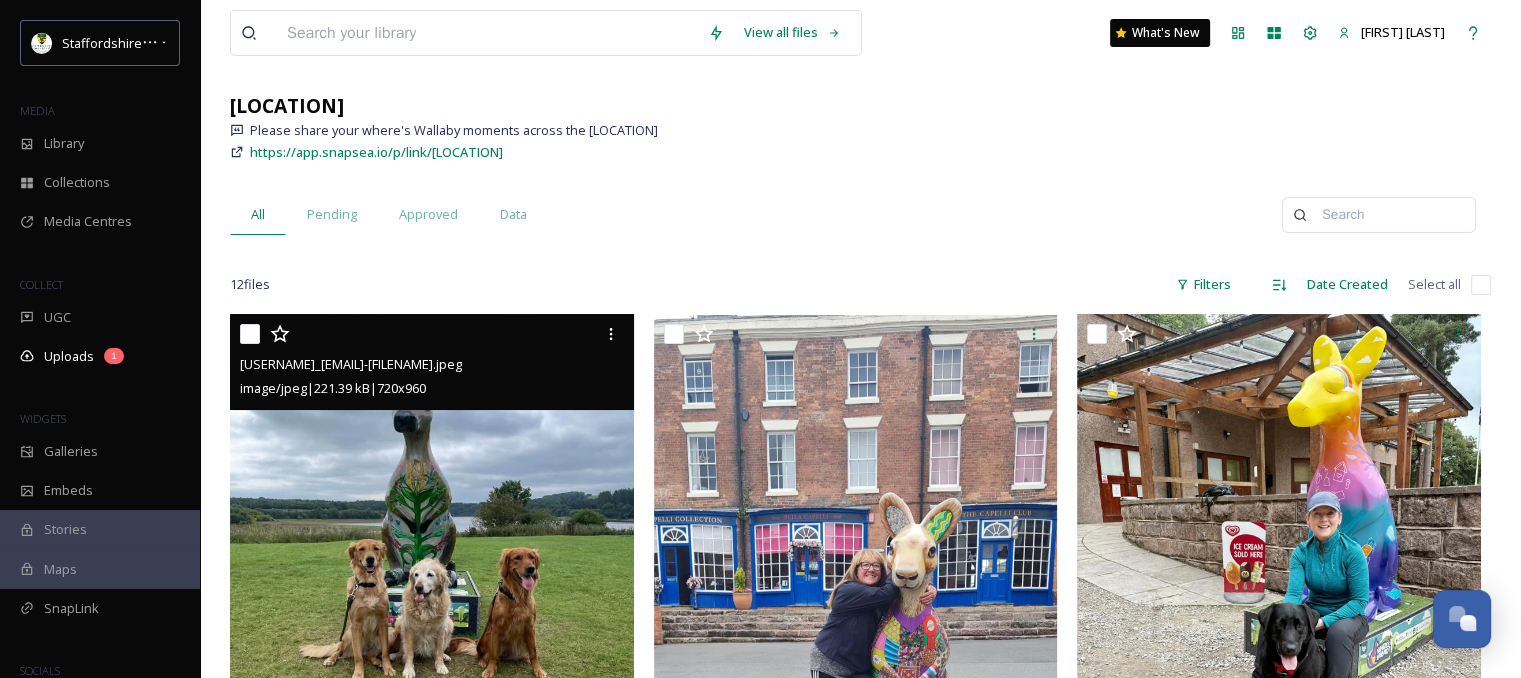 scroll, scrollTop: 300, scrollLeft: 0, axis: vertical 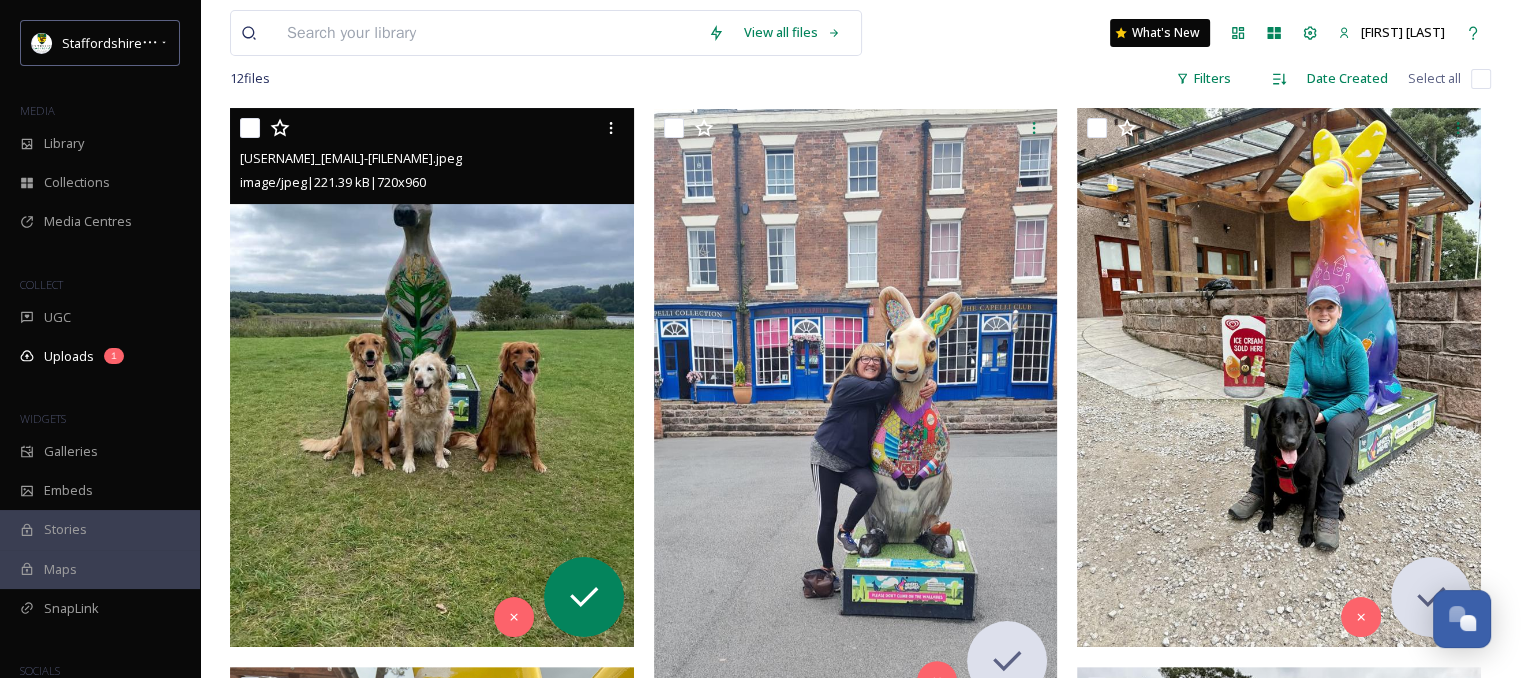 click at bounding box center [432, 377] 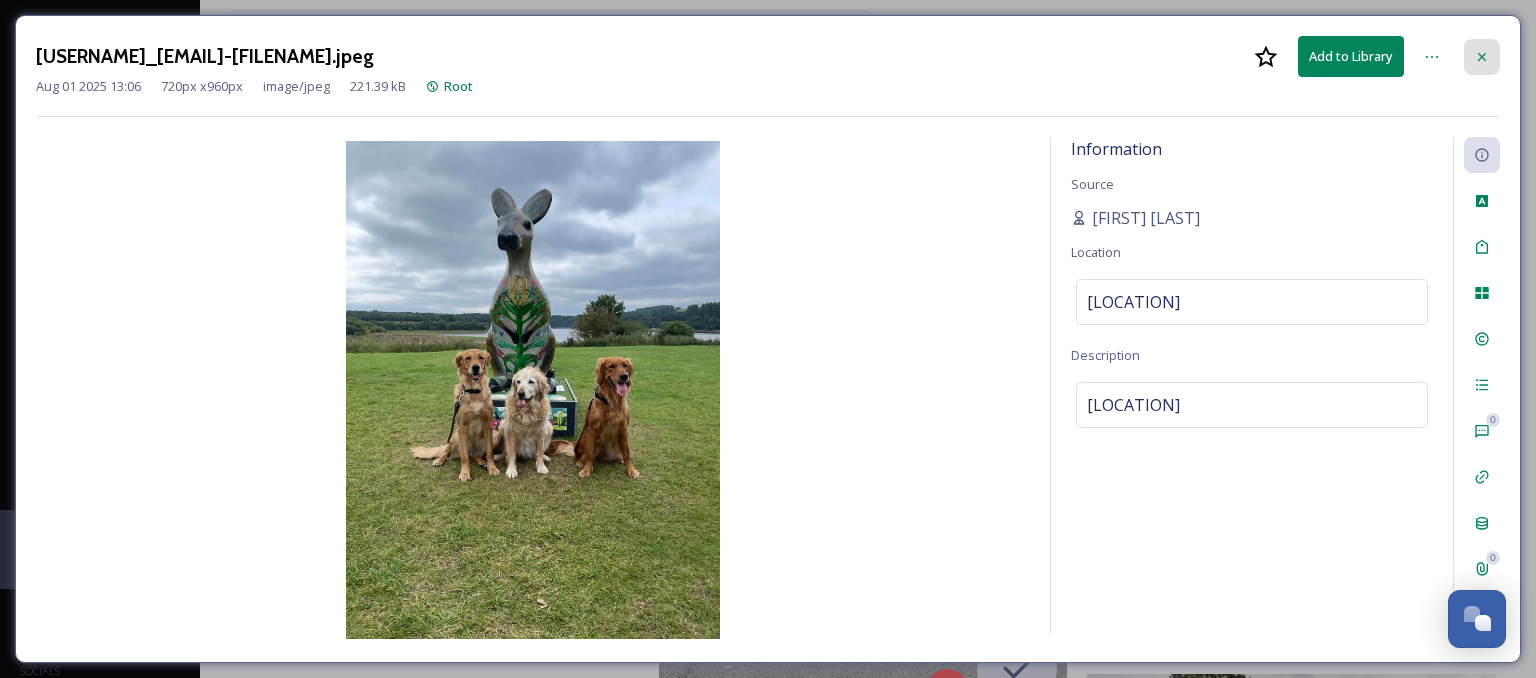 click 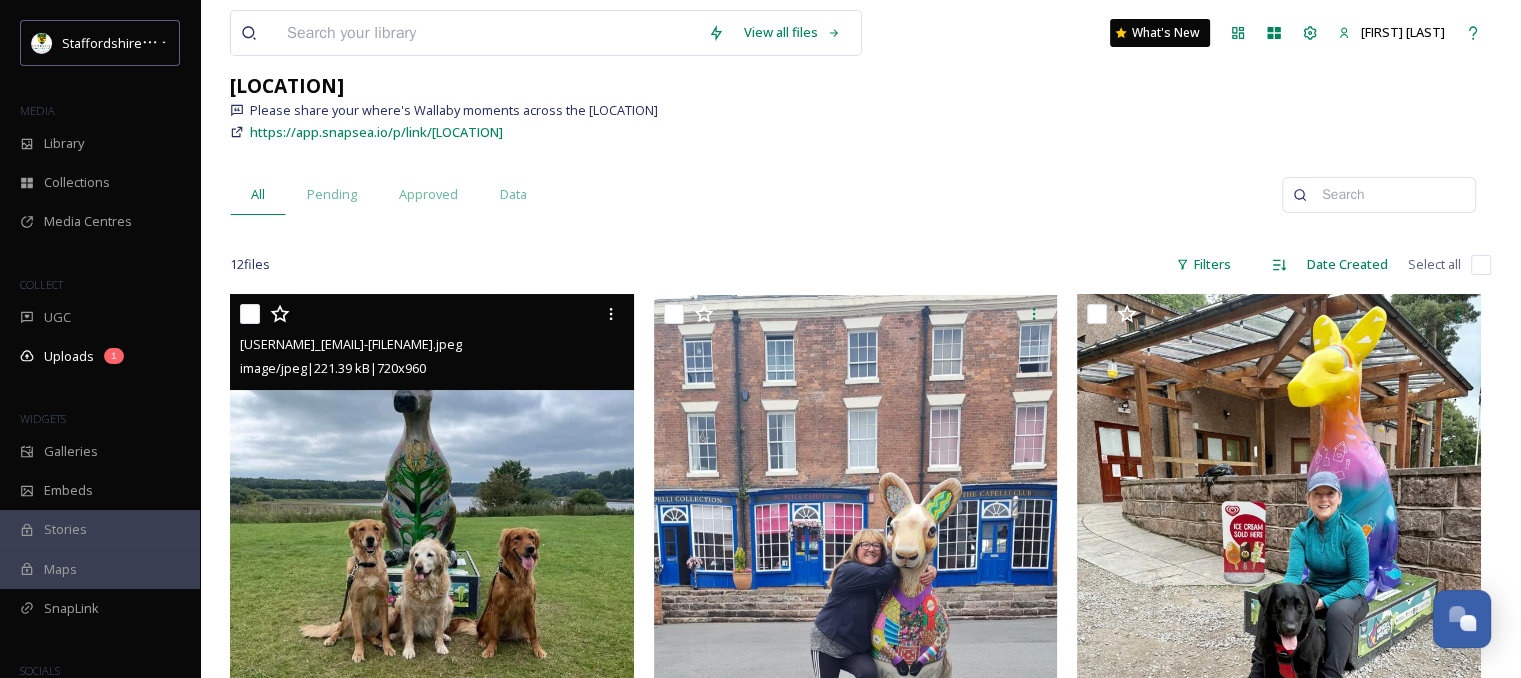 scroll, scrollTop: 0, scrollLeft: 0, axis: both 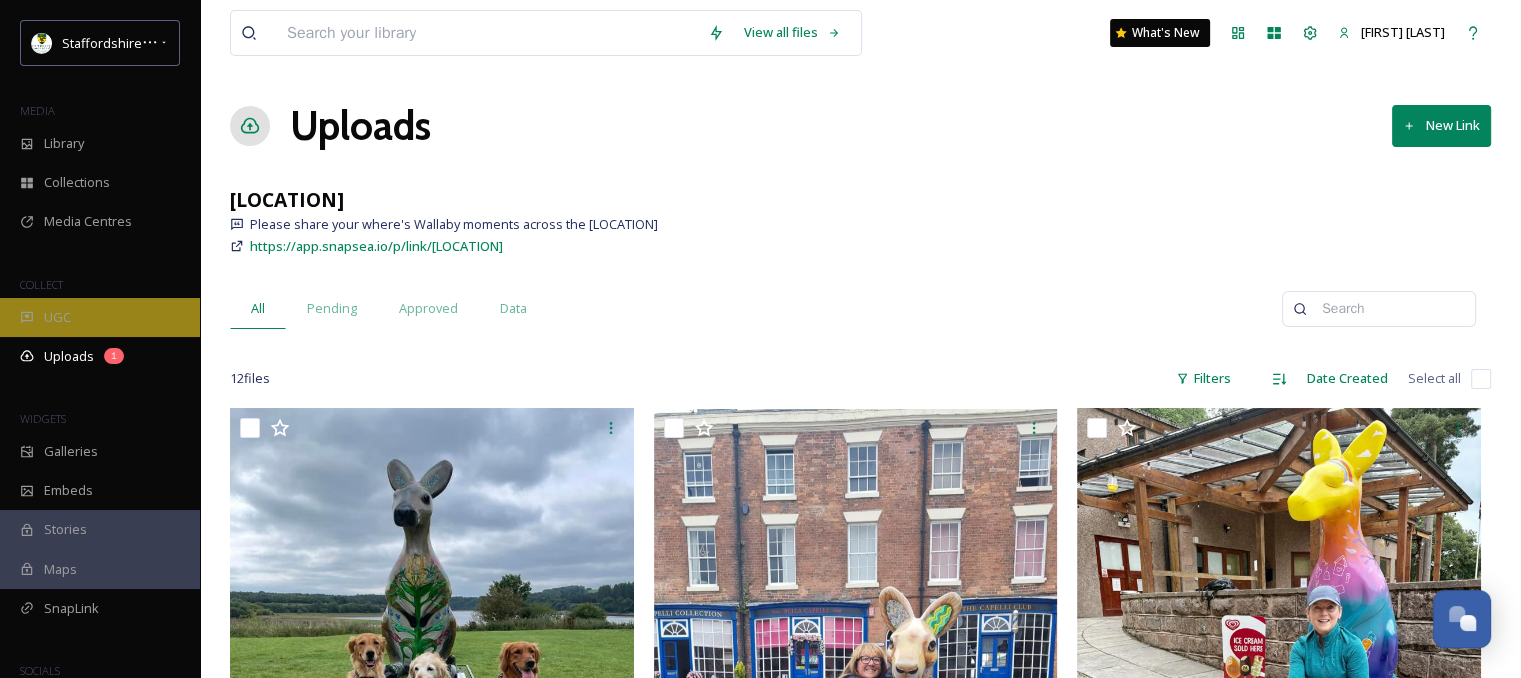 click on "UGC" at bounding box center (100, 317) 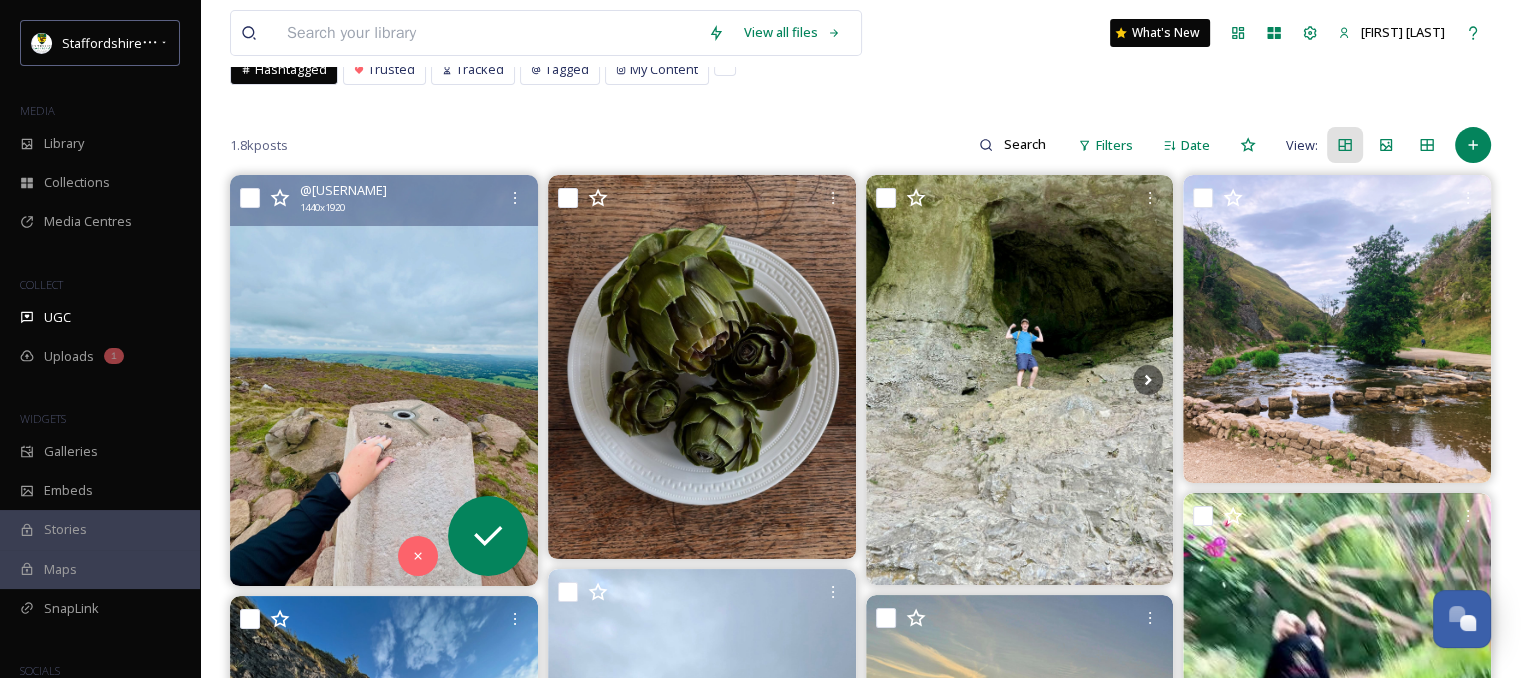 scroll, scrollTop: 300, scrollLeft: 0, axis: vertical 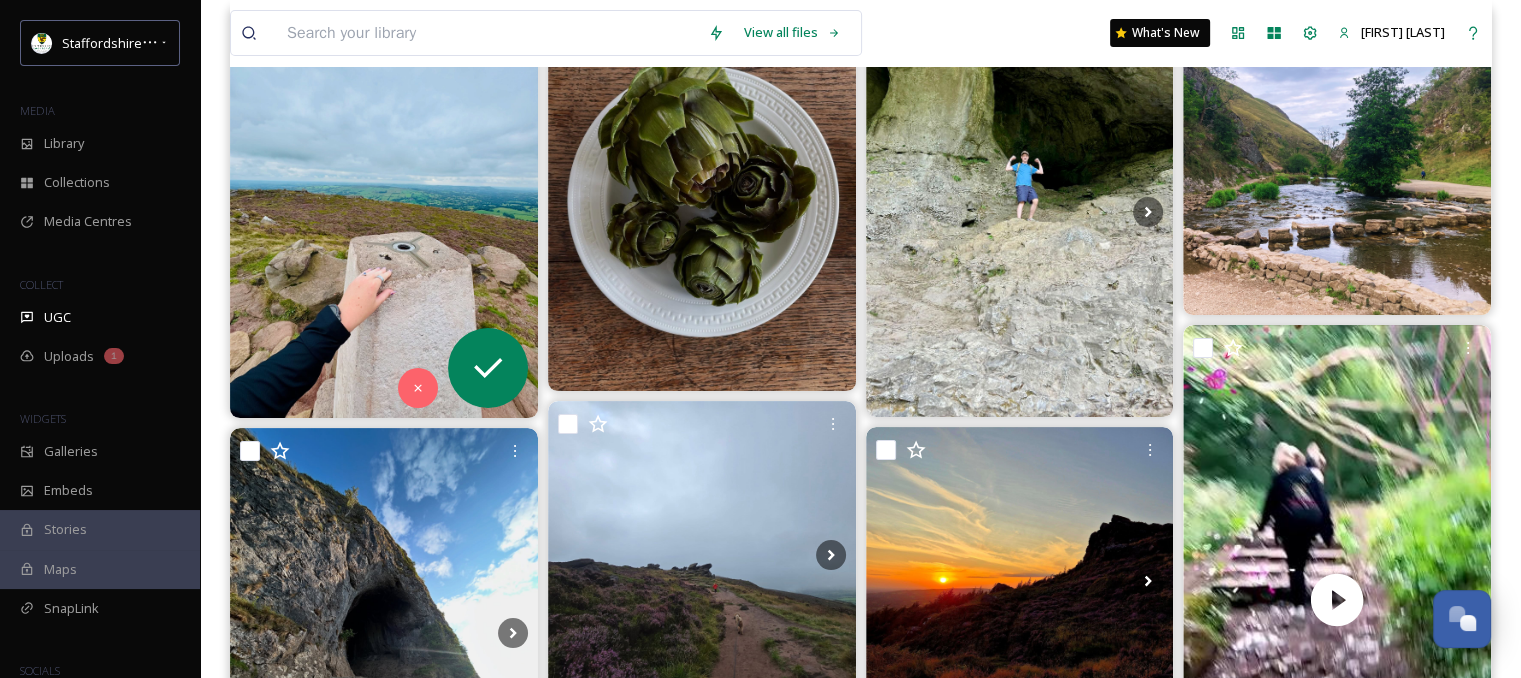 click at bounding box center [384, 212] 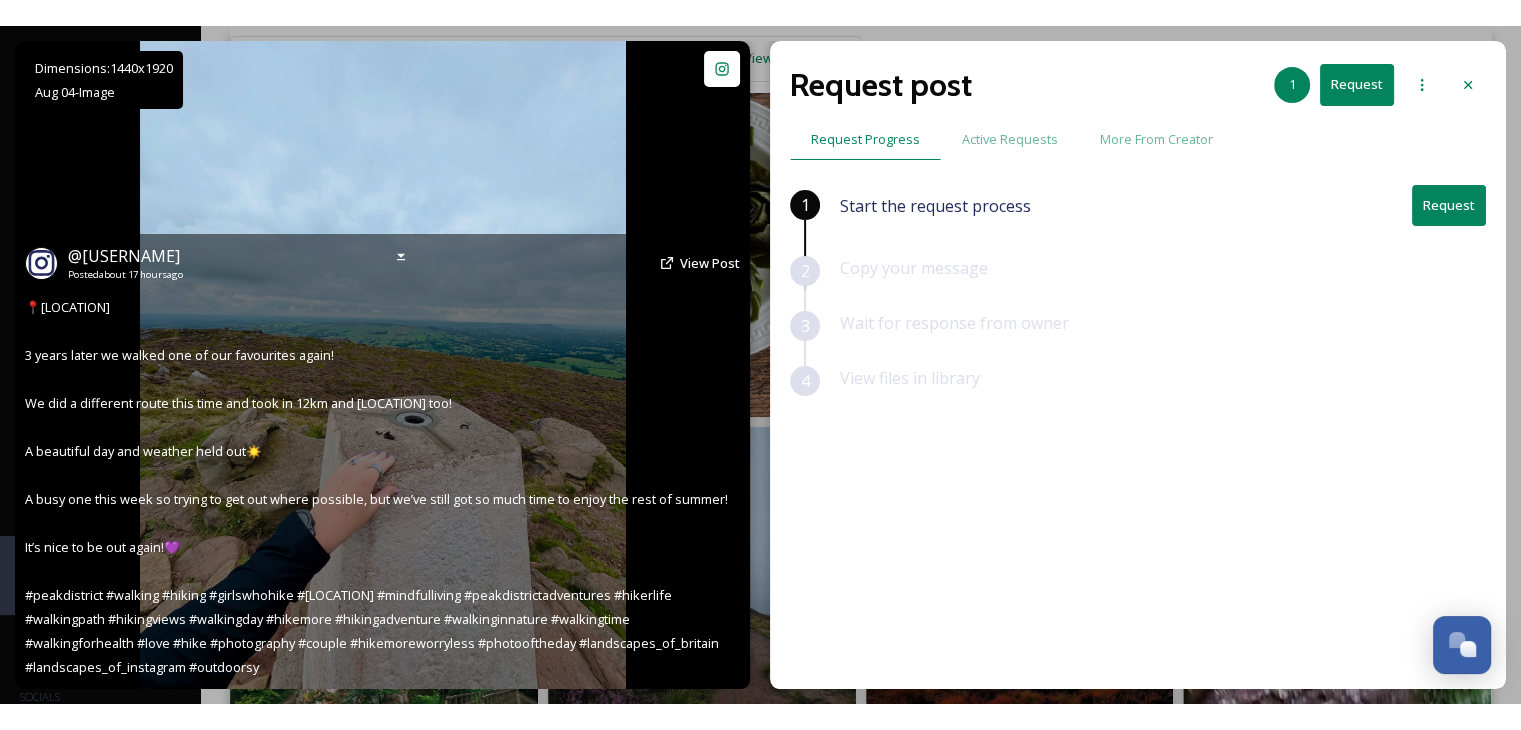 scroll, scrollTop: 600, scrollLeft: 0, axis: vertical 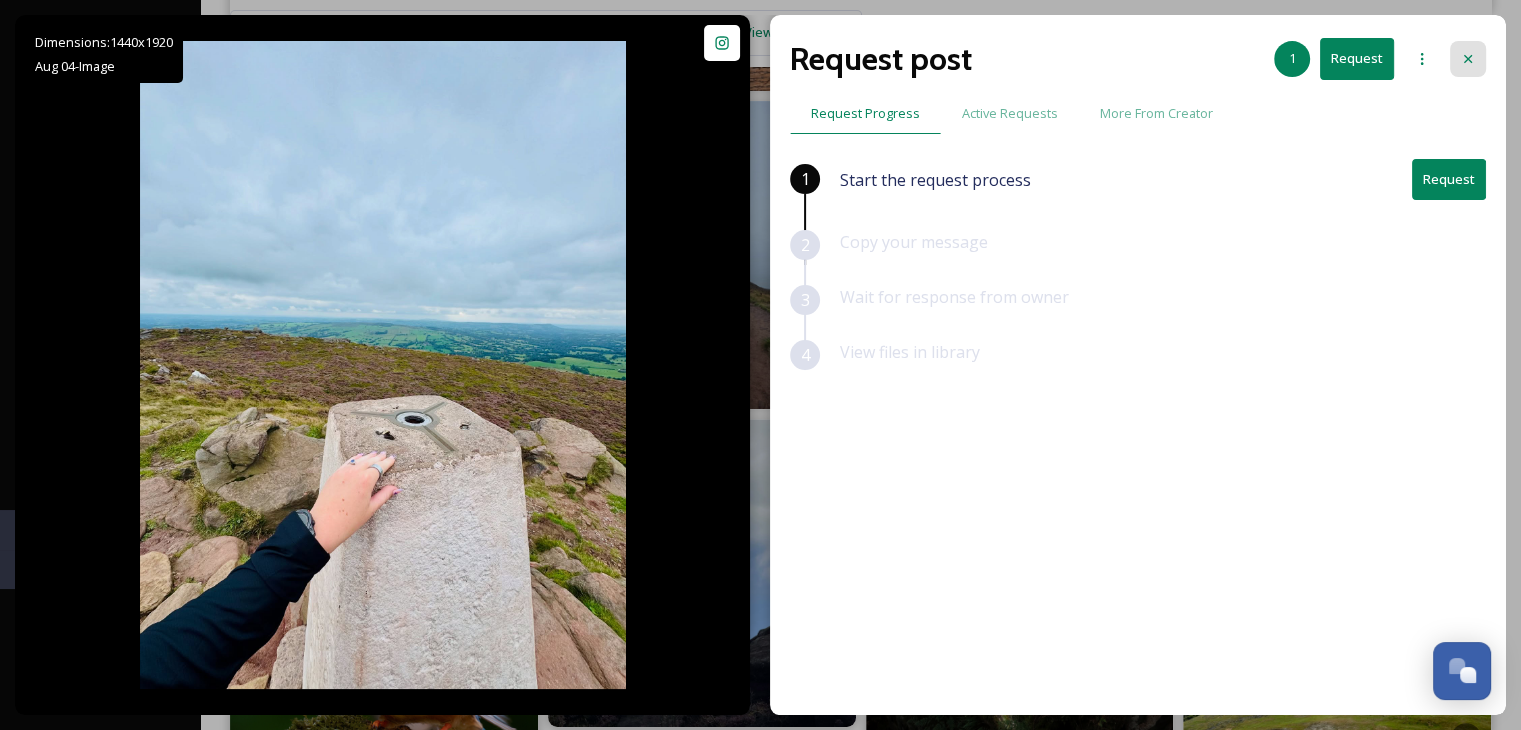 click 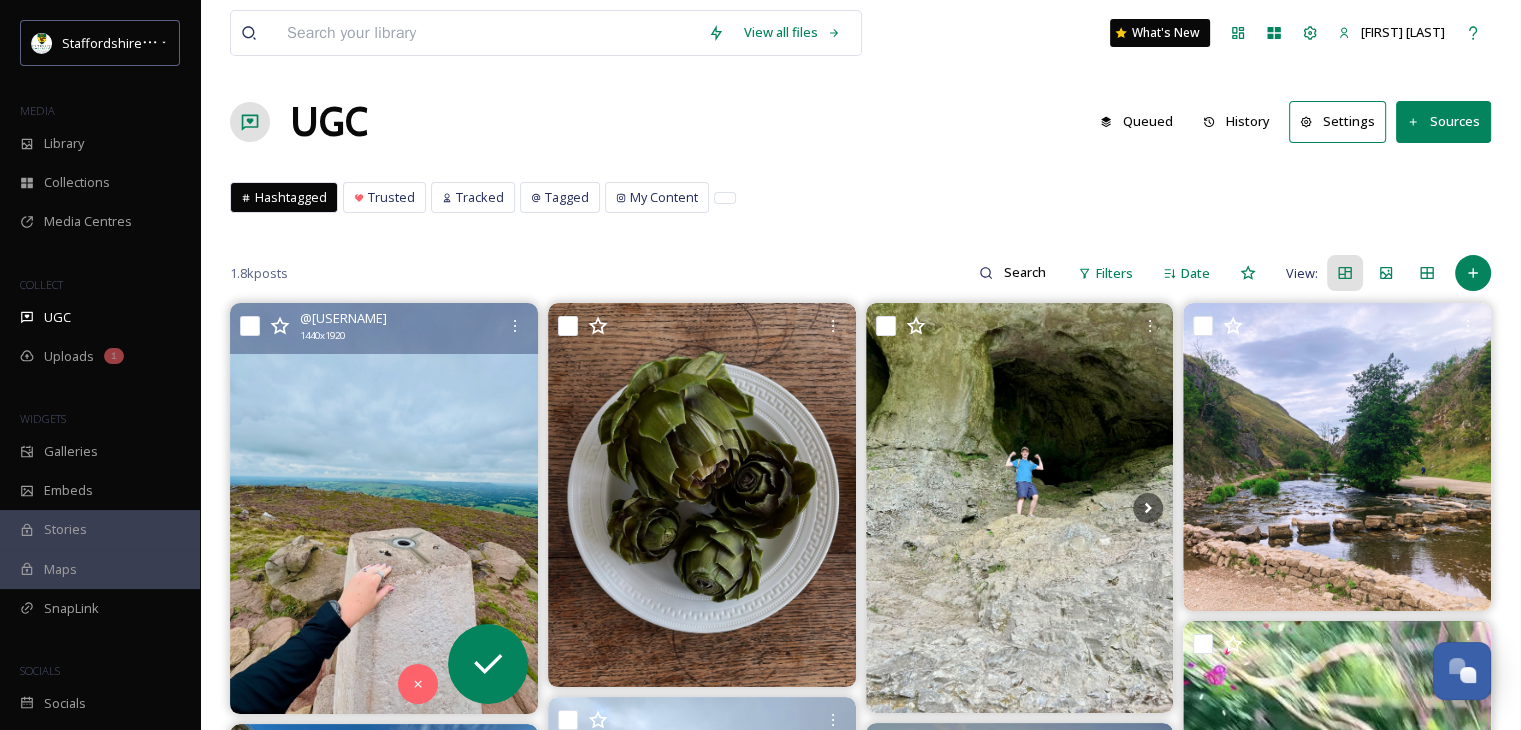 scroll, scrollTop: 0, scrollLeft: 0, axis: both 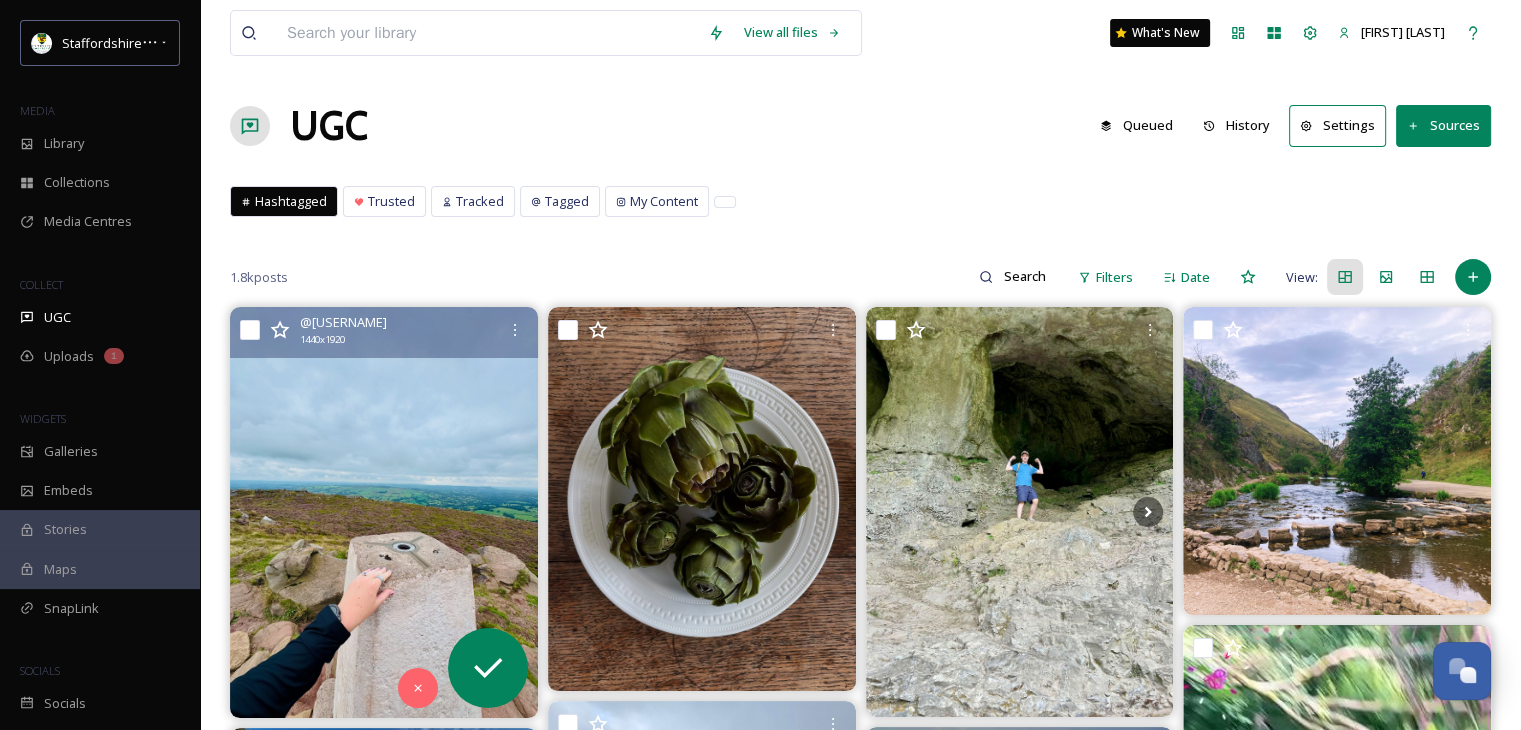 click on "Sources" at bounding box center [1443, 125] 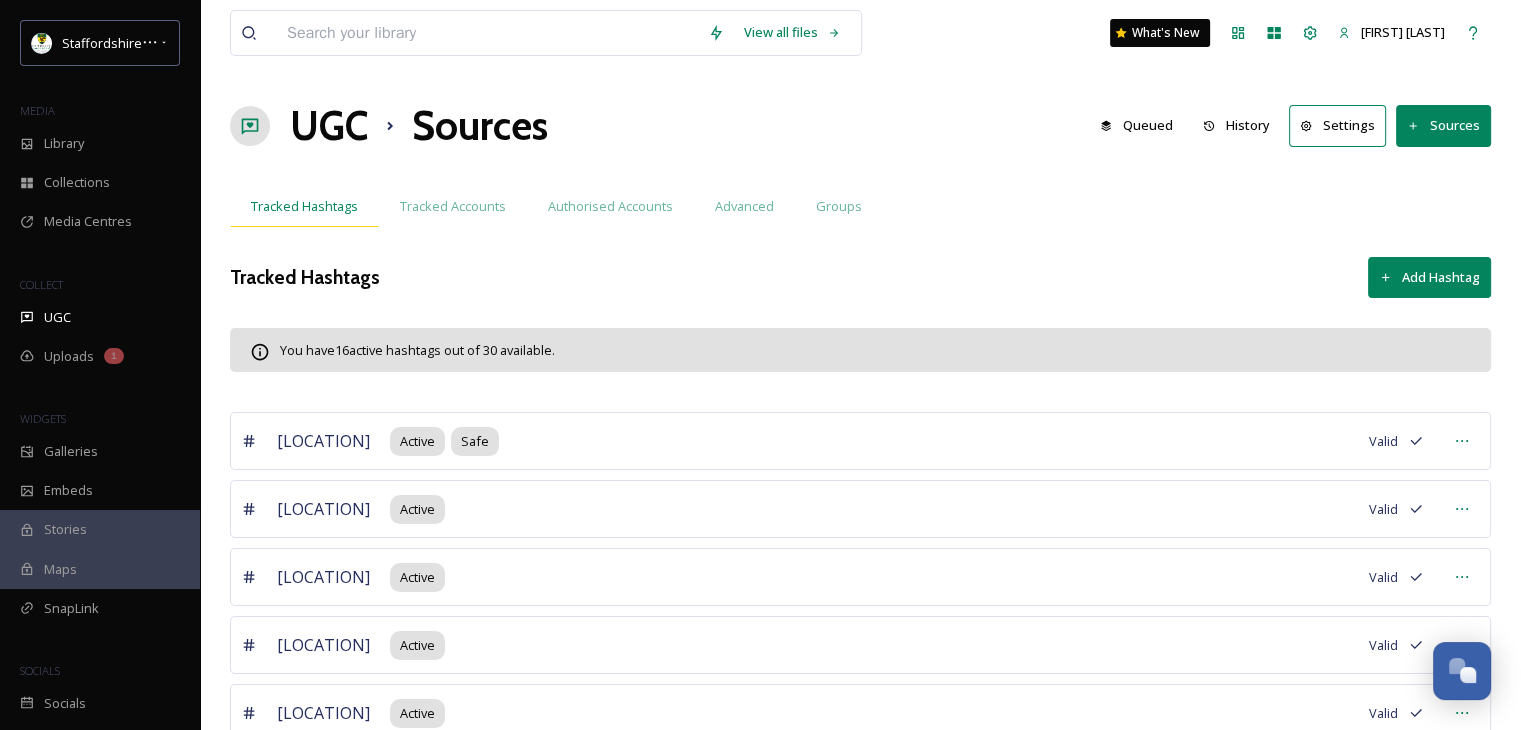 click on "Tracked Hashtags" at bounding box center (304, 206) 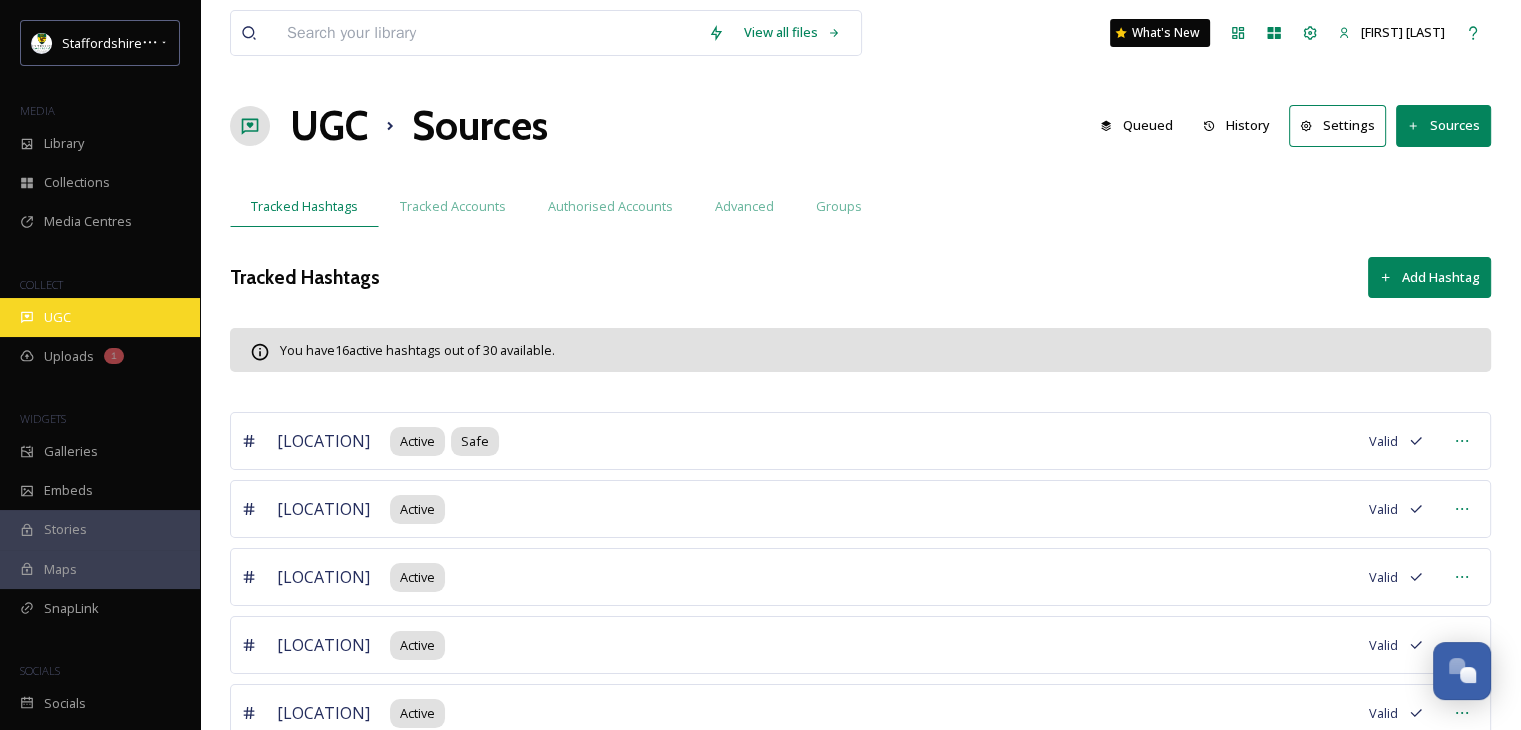 click on "UGC" at bounding box center (100, 317) 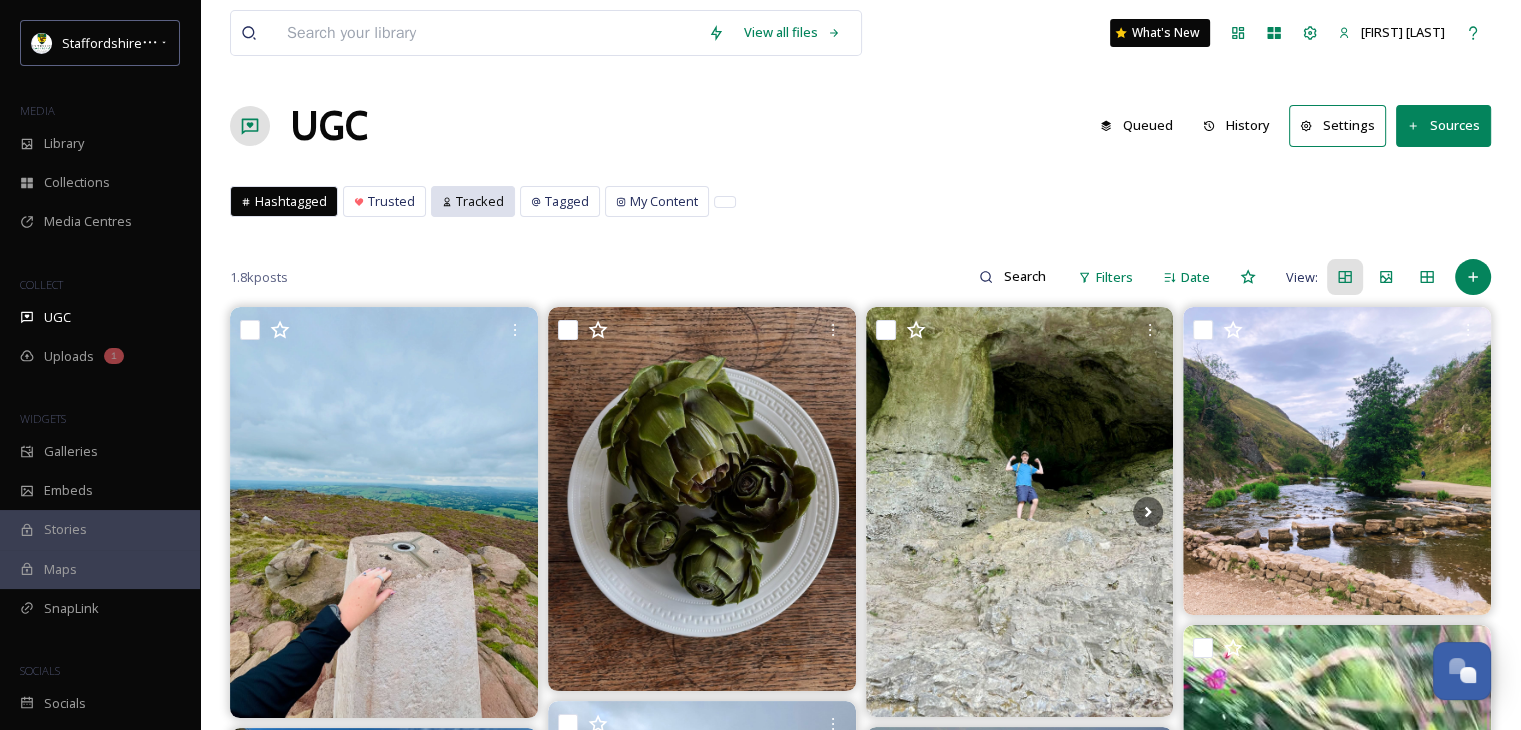 click on "Tracked" at bounding box center [480, 201] 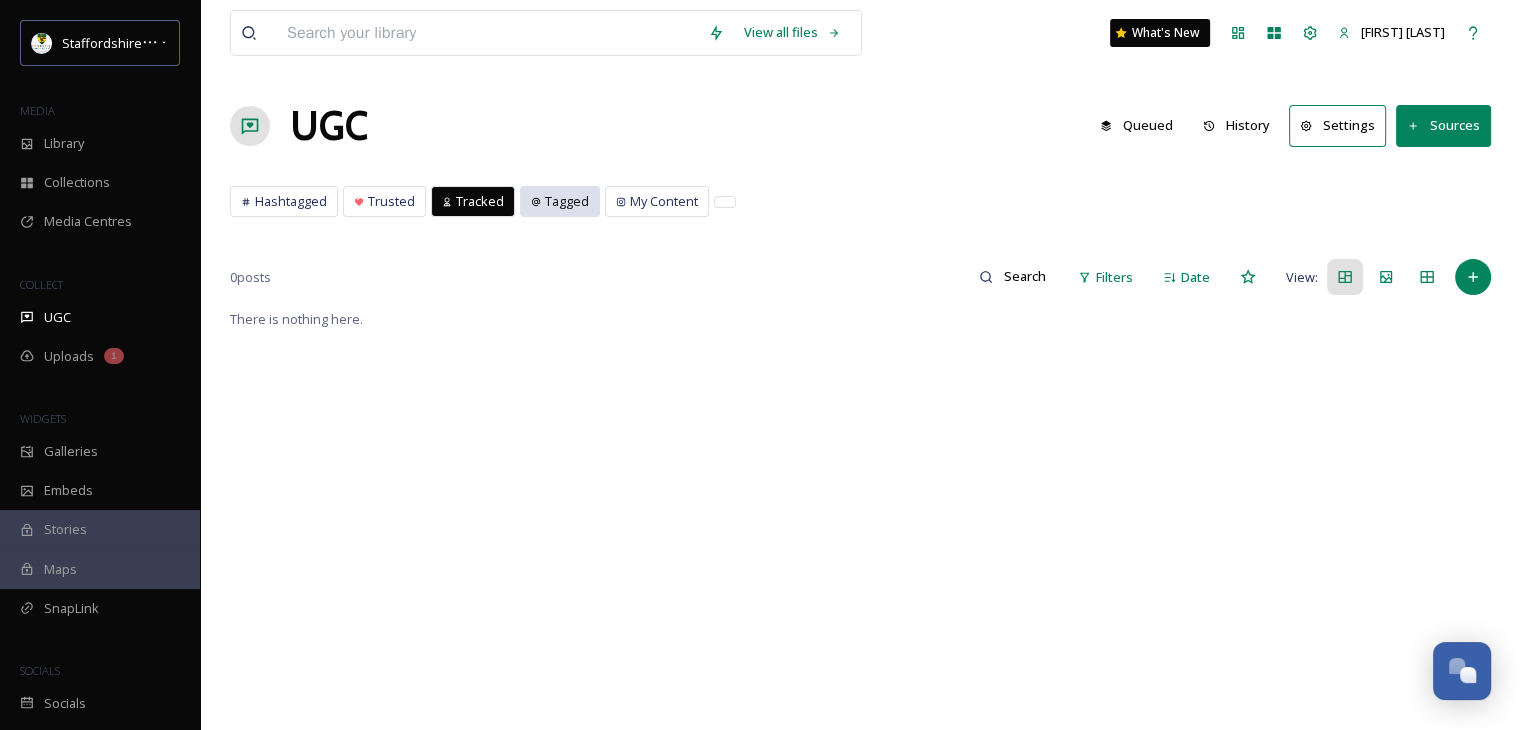 click on "Tagged" at bounding box center (567, 201) 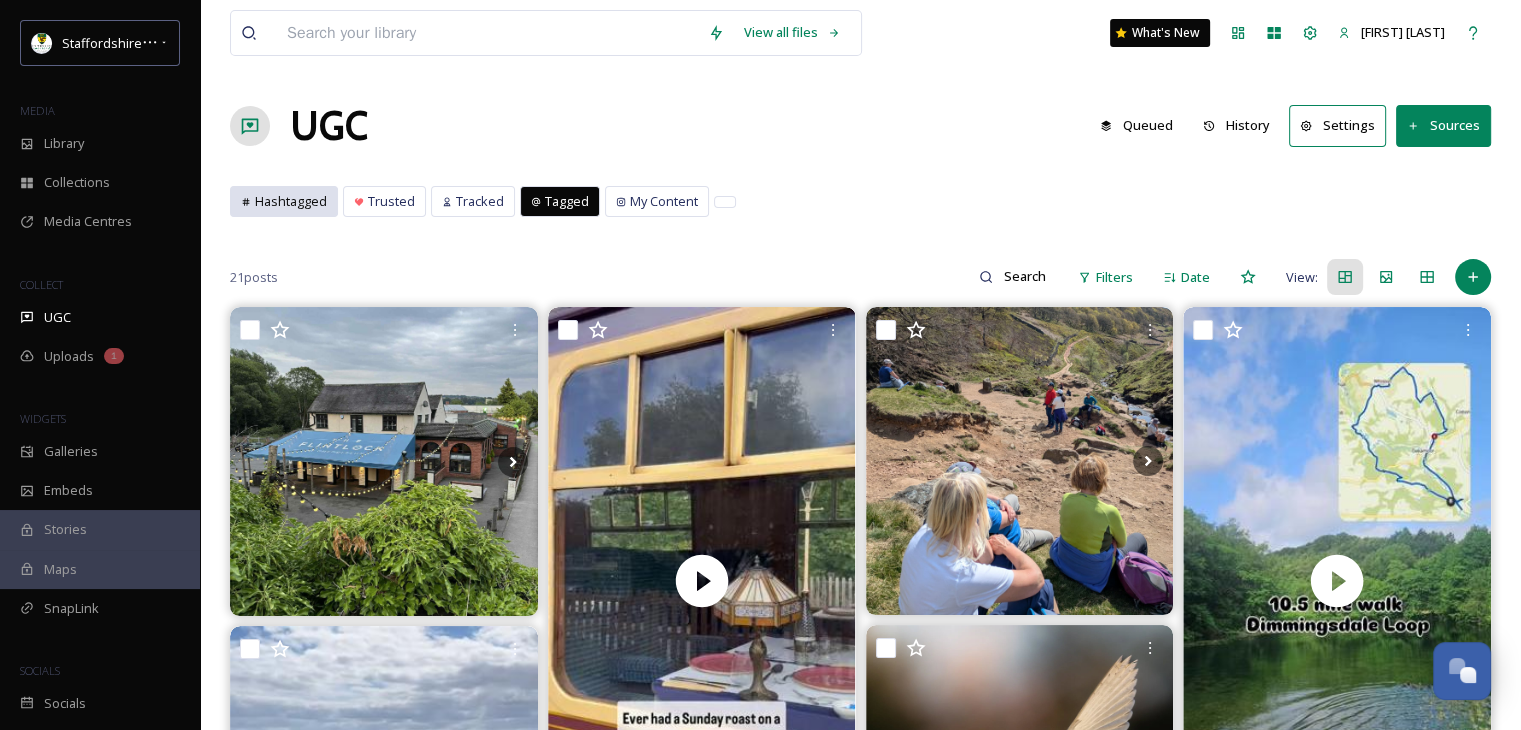click on "Hashtagged" at bounding box center (291, 201) 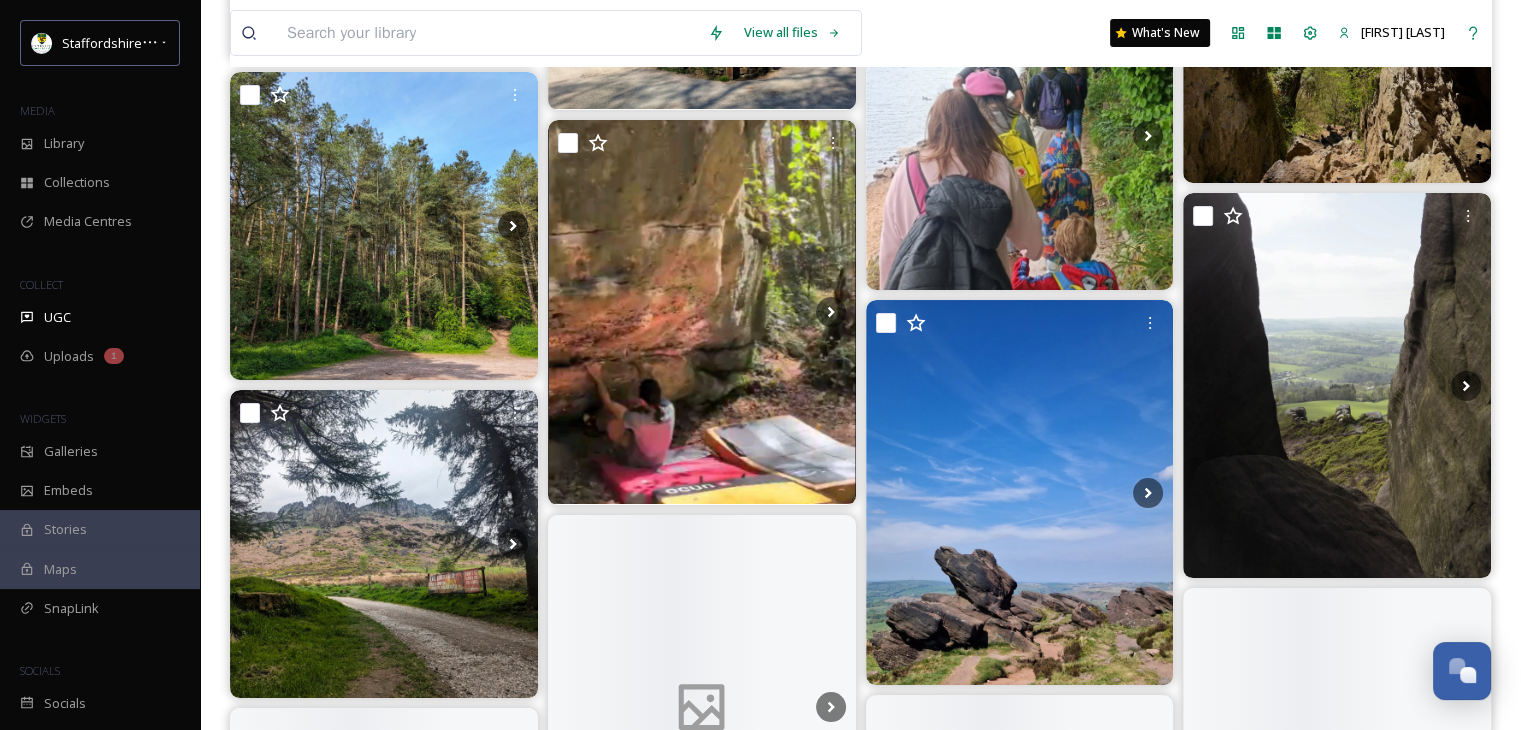 scroll, scrollTop: 8400, scrollLeft: 0, axis: vertical 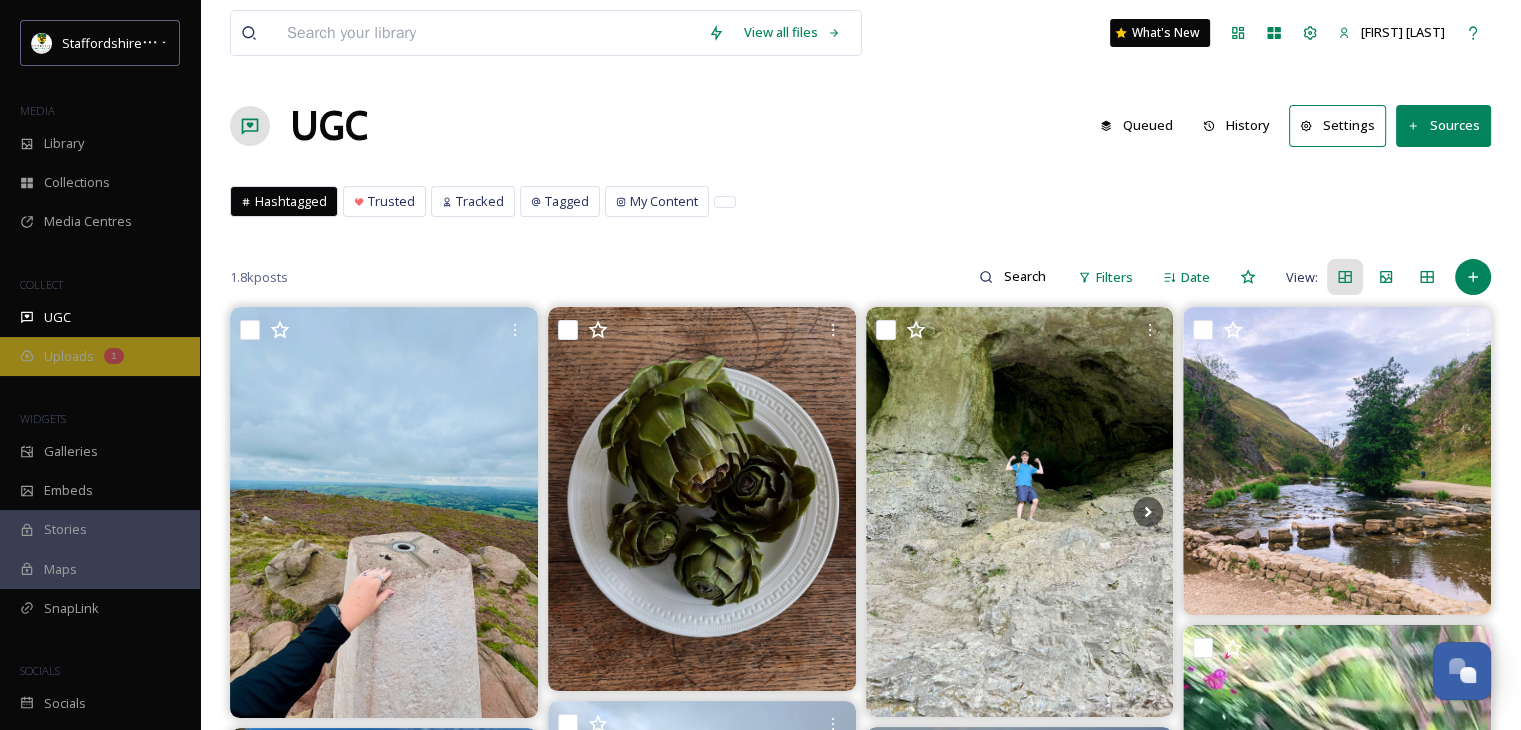 click on "Uploads" at bounding box center (69, 356) 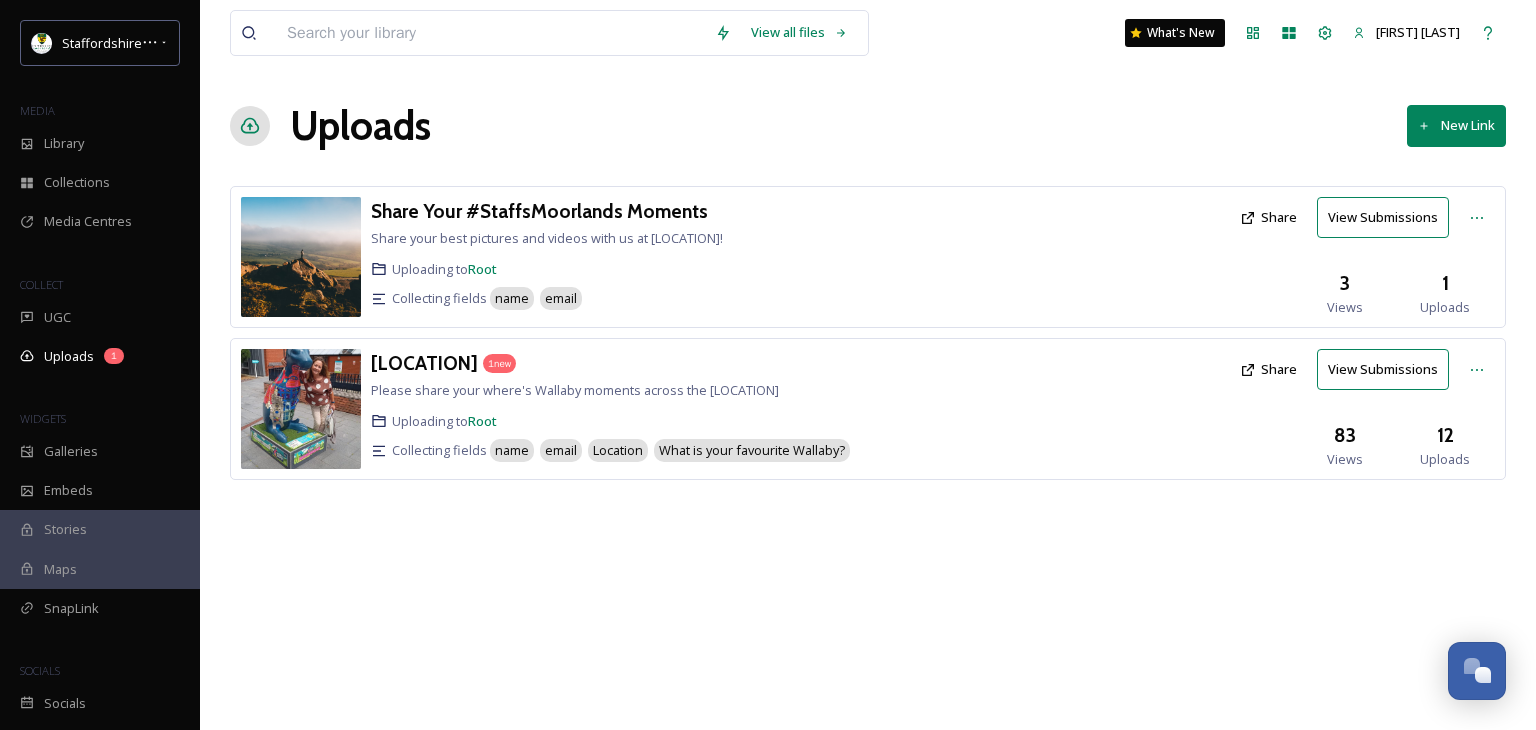 click on "View Submissions" at bounding box center [1383, 369] 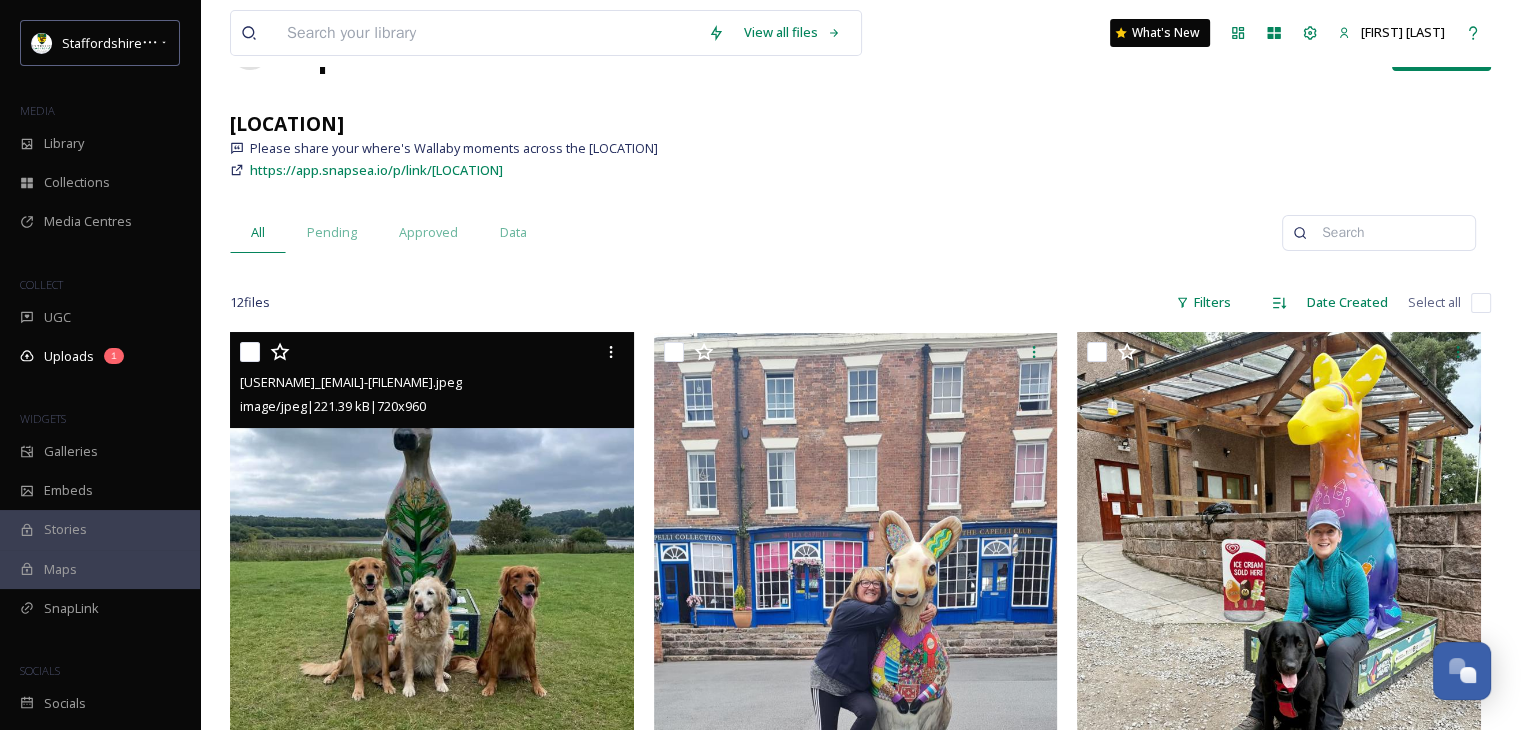 scroll, scrollTop: 300, scrollLeft: 0, axis: vertical 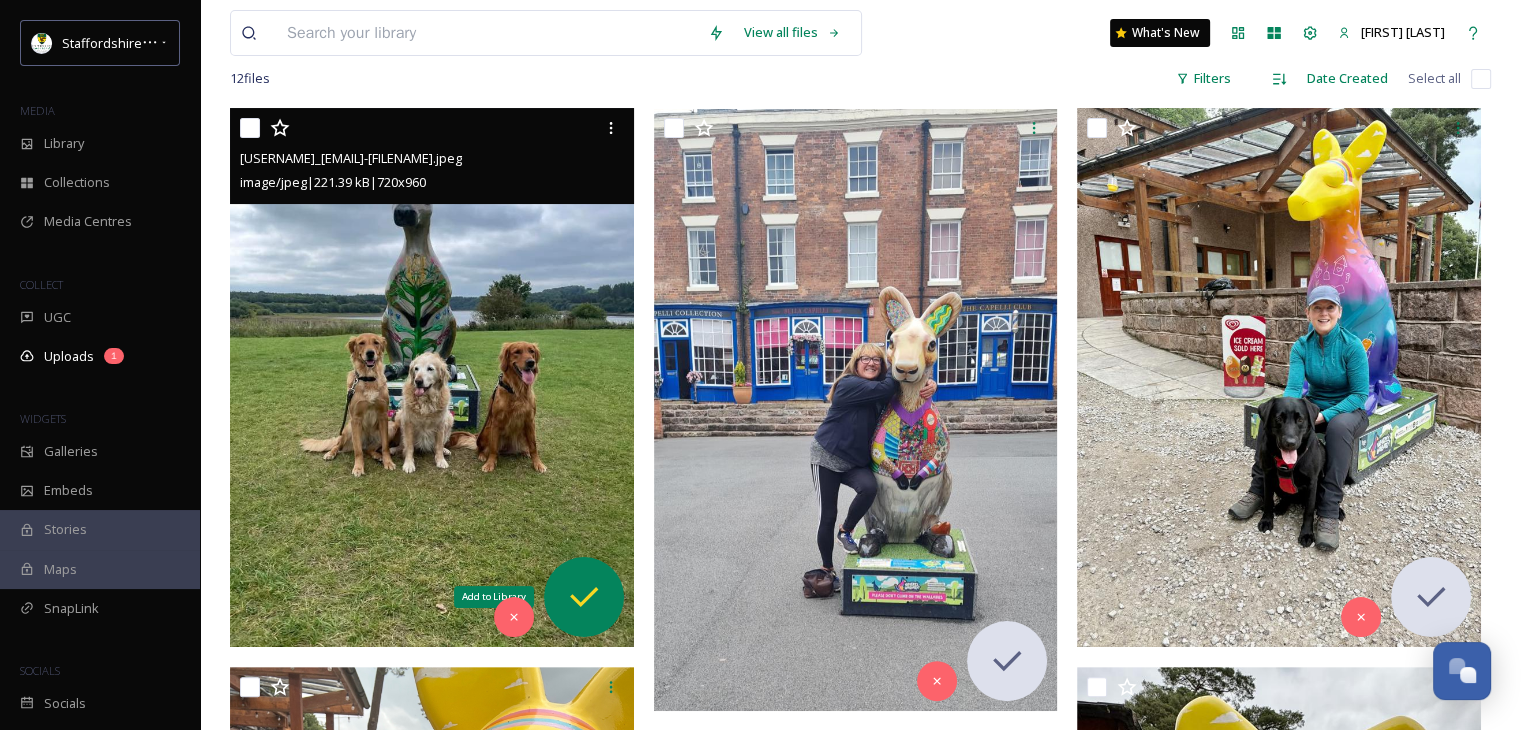click 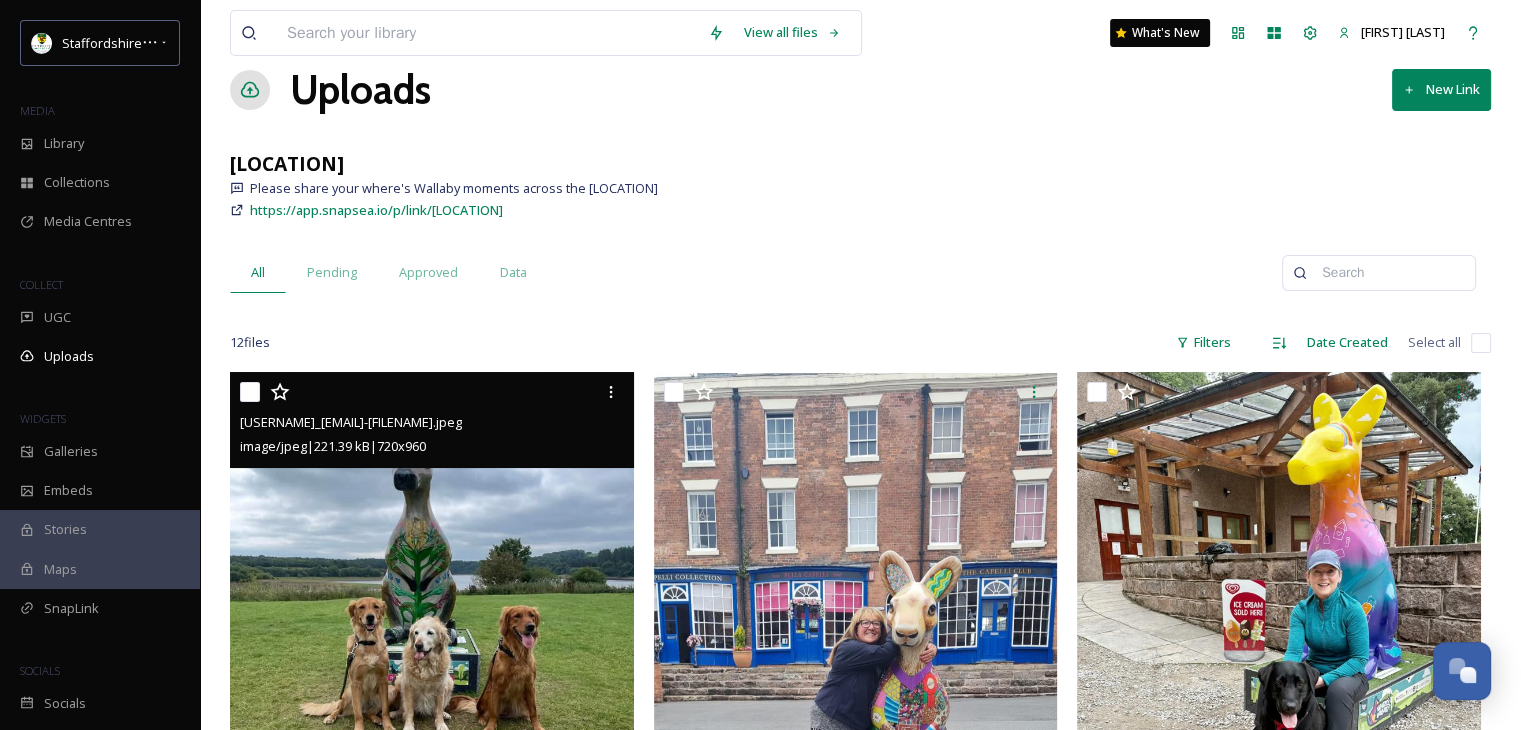 scroll, scrollTop: 0, scrollLeft: 0, axis: both 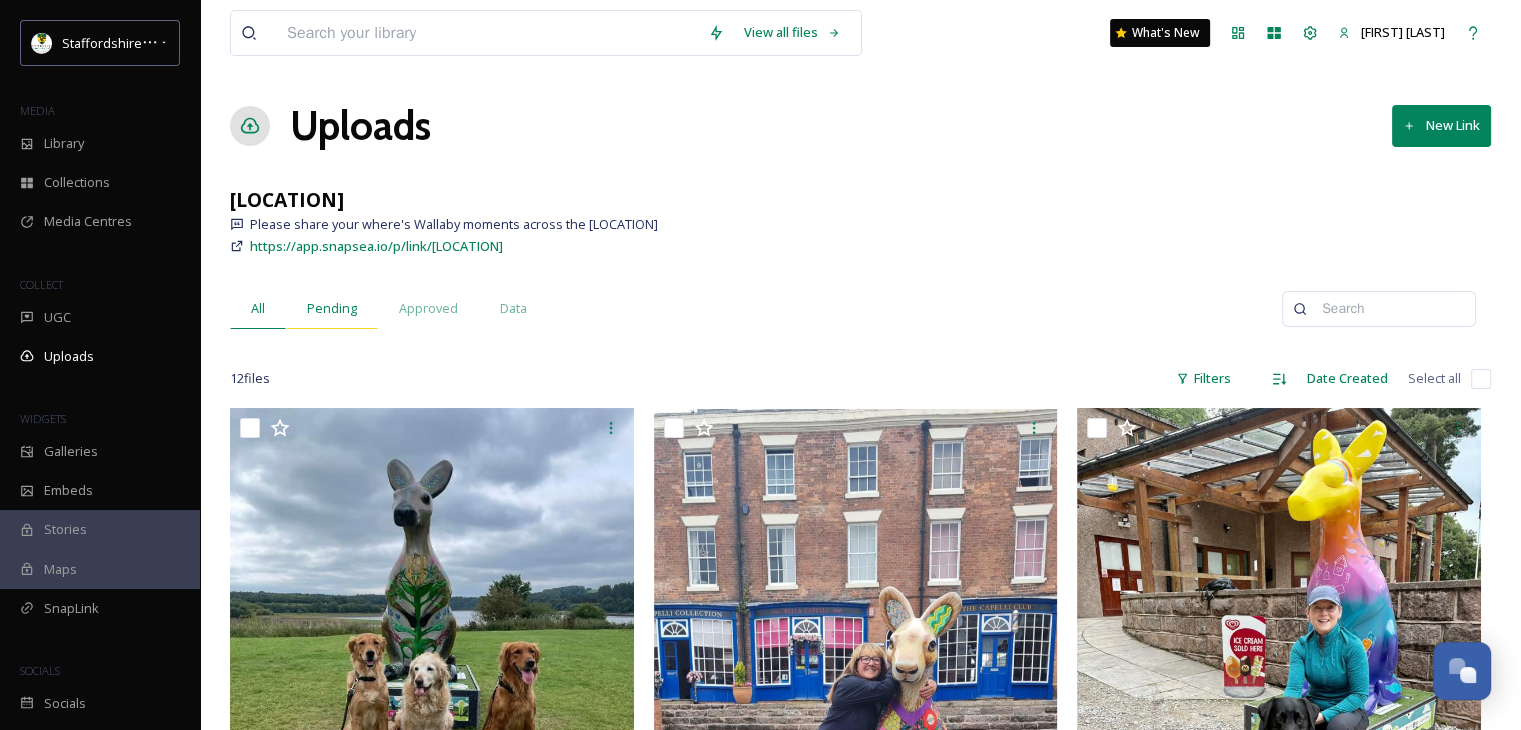 click on "Pending" at bounding box center [332, 308] 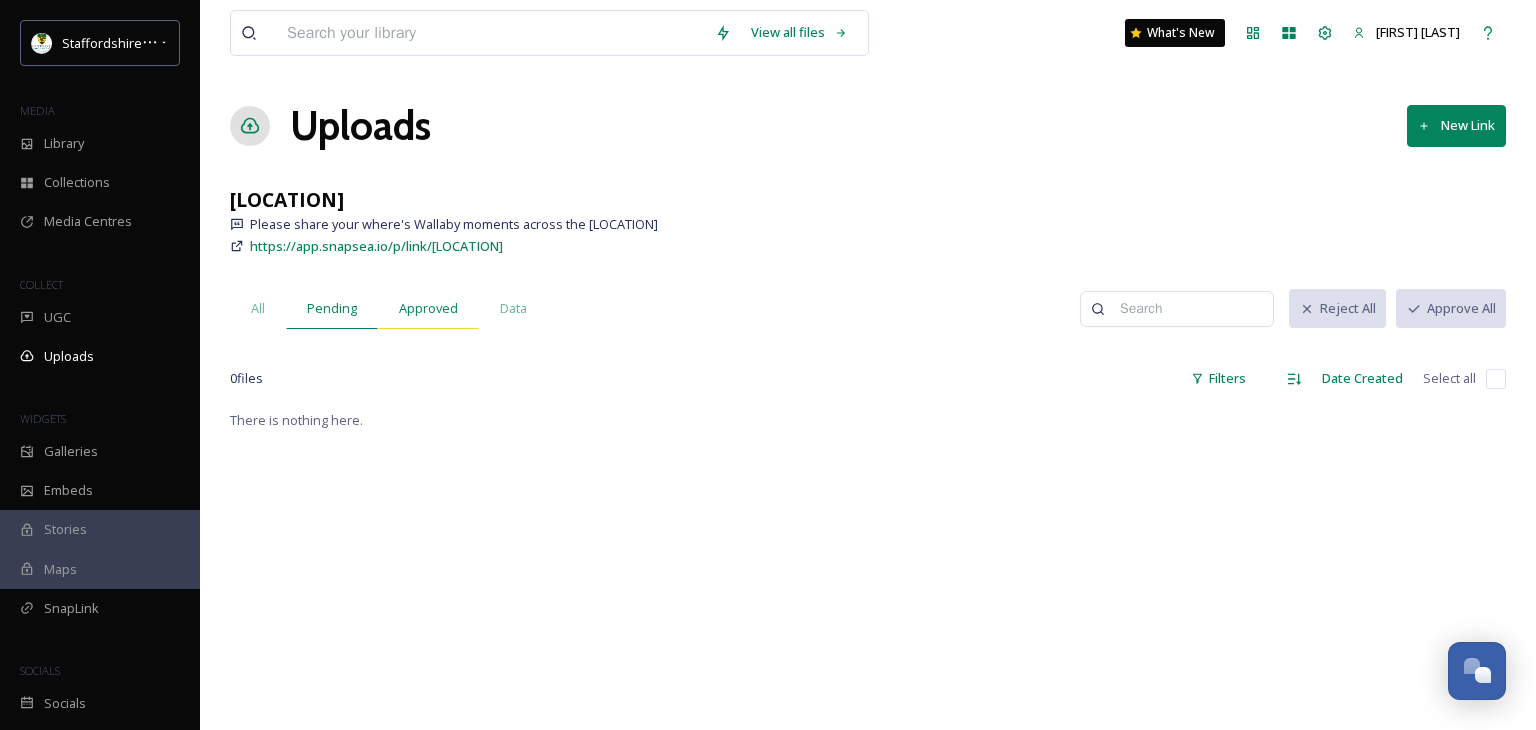 click on "Approved" at bounding box center [428, 308] 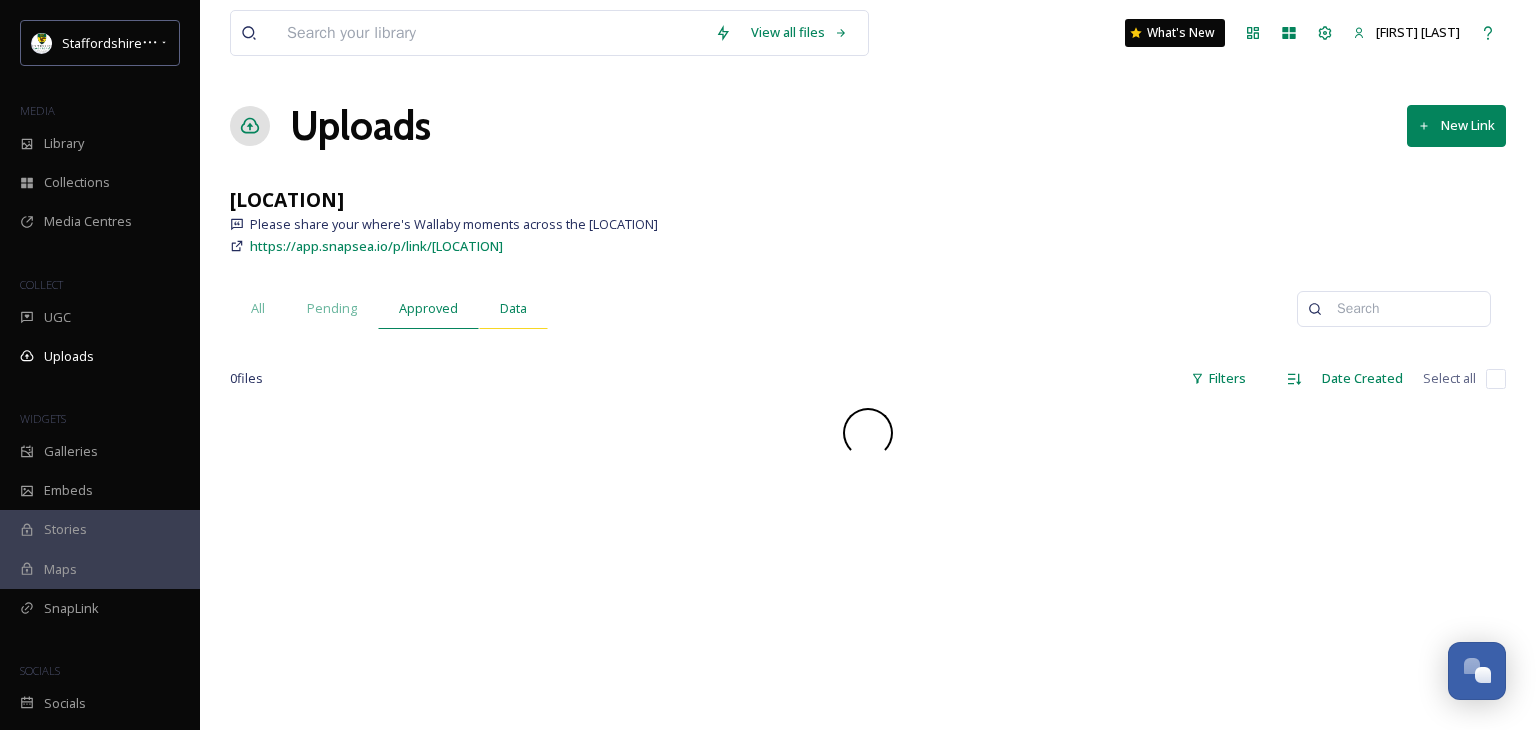 click on "Data" at bounding box center [513, 308] 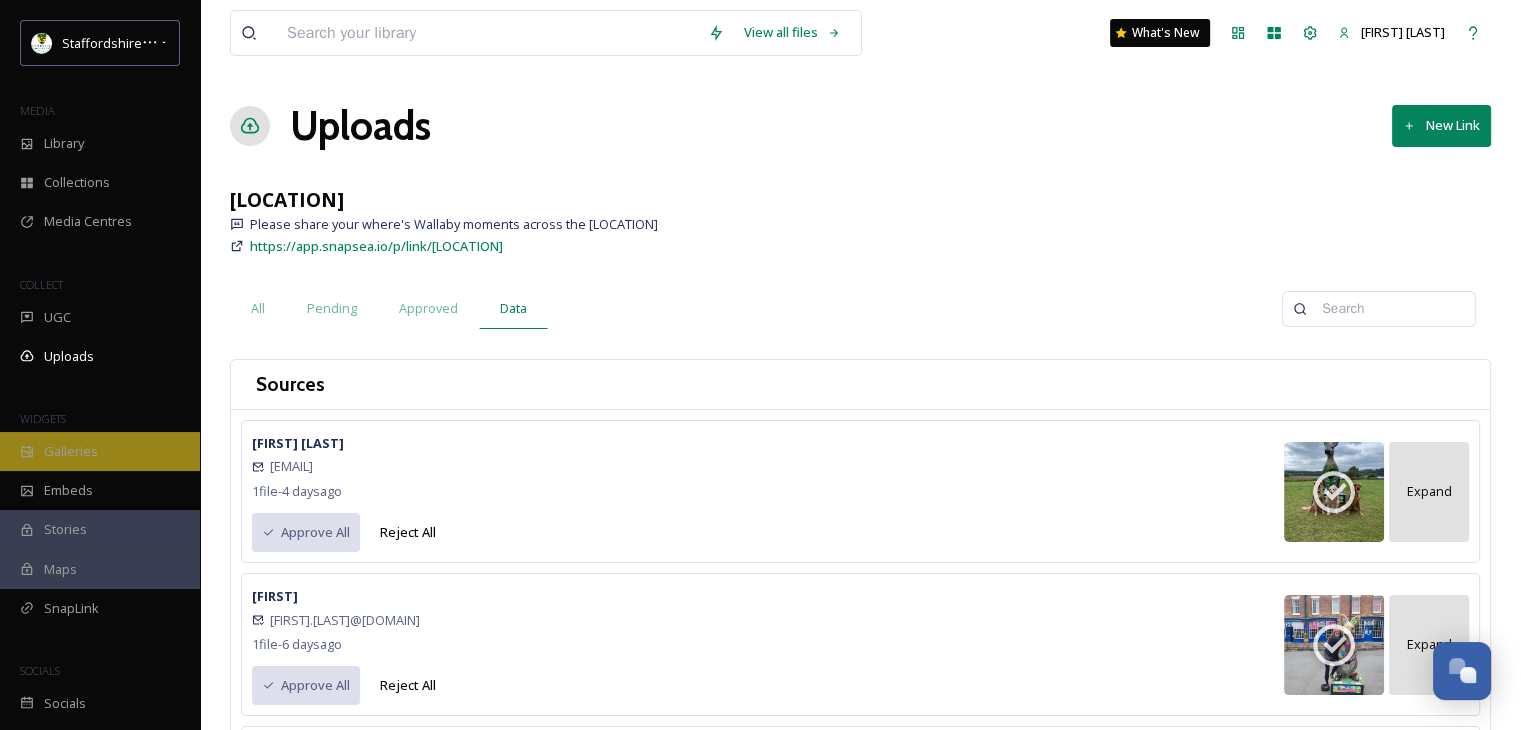 click on "Galleries" at bounding box center (100, 451) 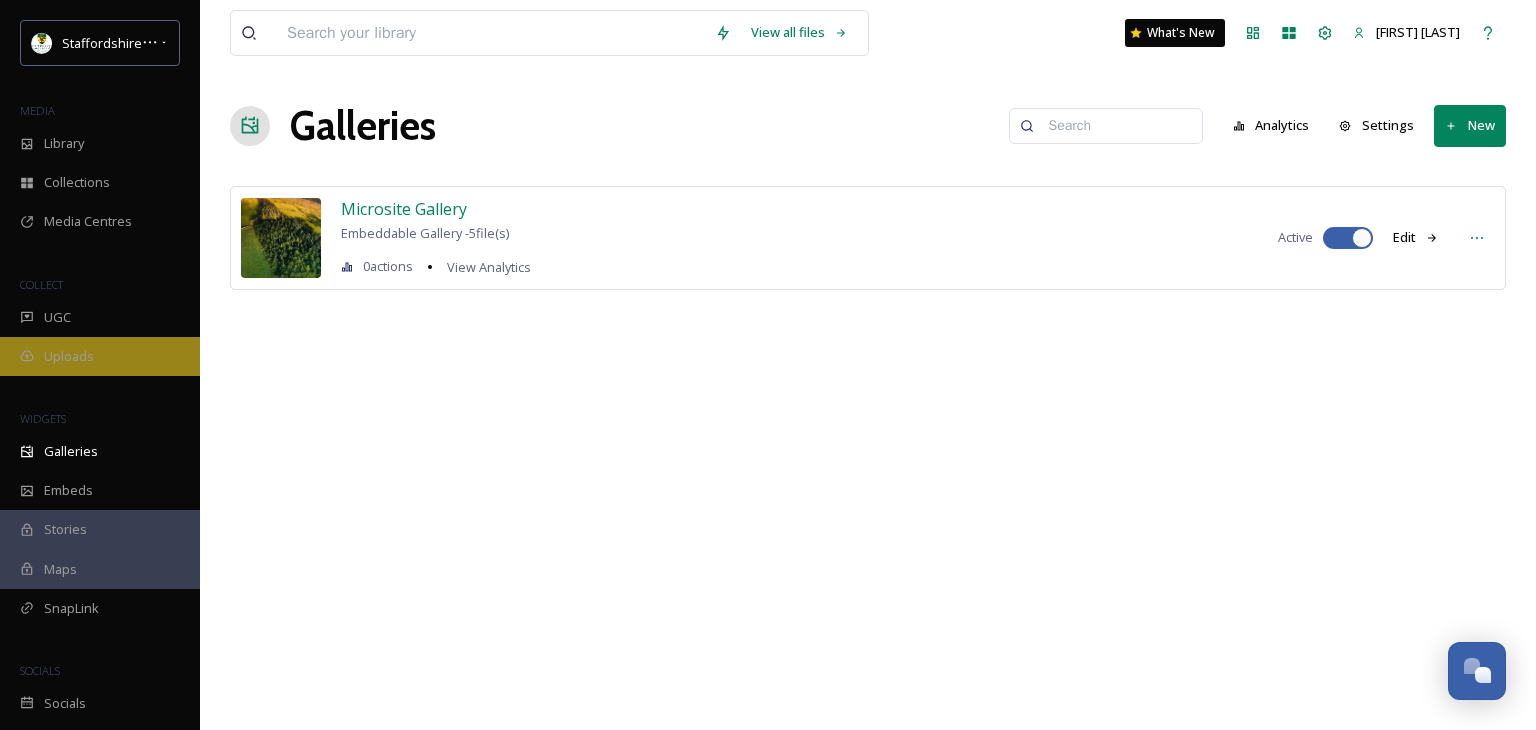 click on "Uploads" at bounding box center (100, 356) 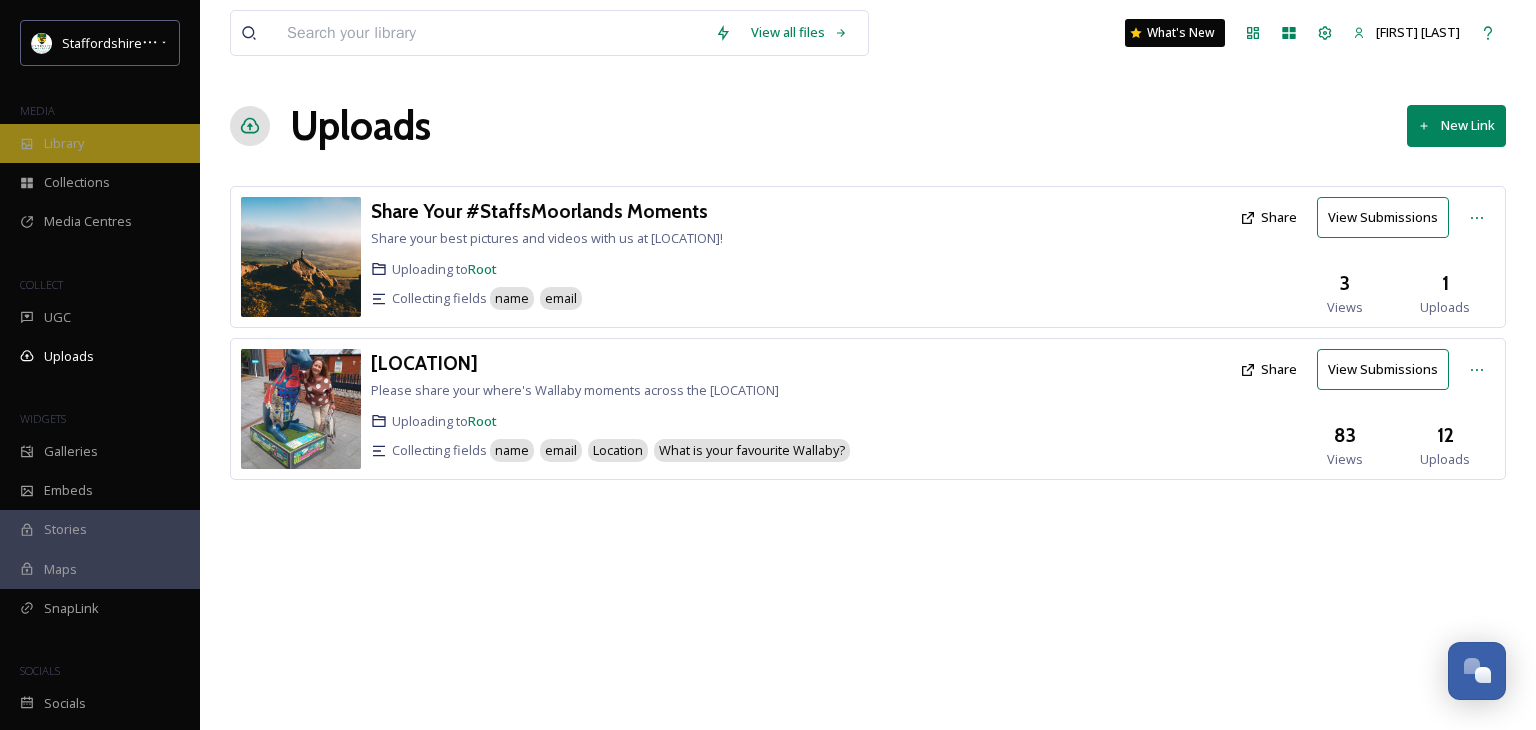 click on "Library" at bounding box center (100, 143) 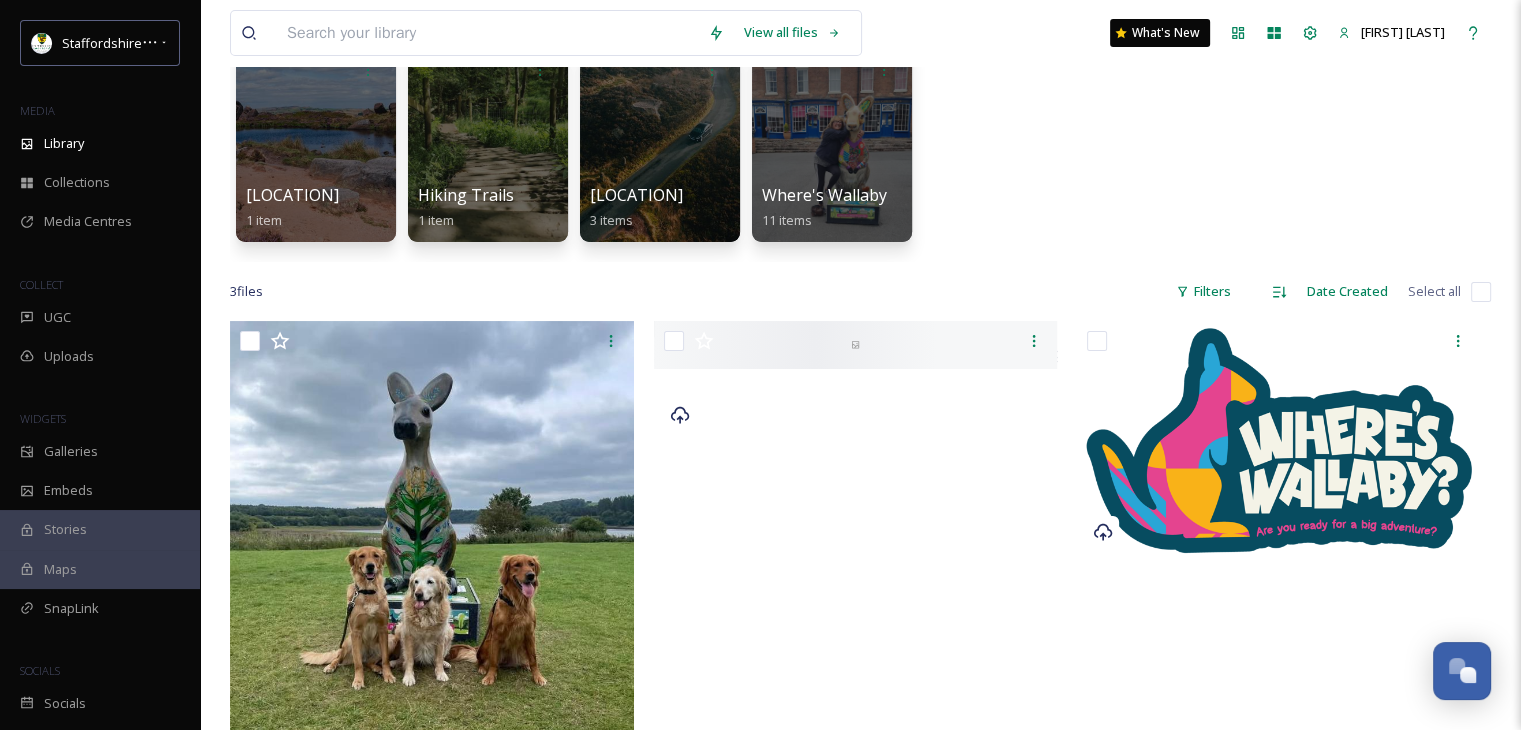scroll, scrollTop: 100, scrollLeft: 0, axis: vertical 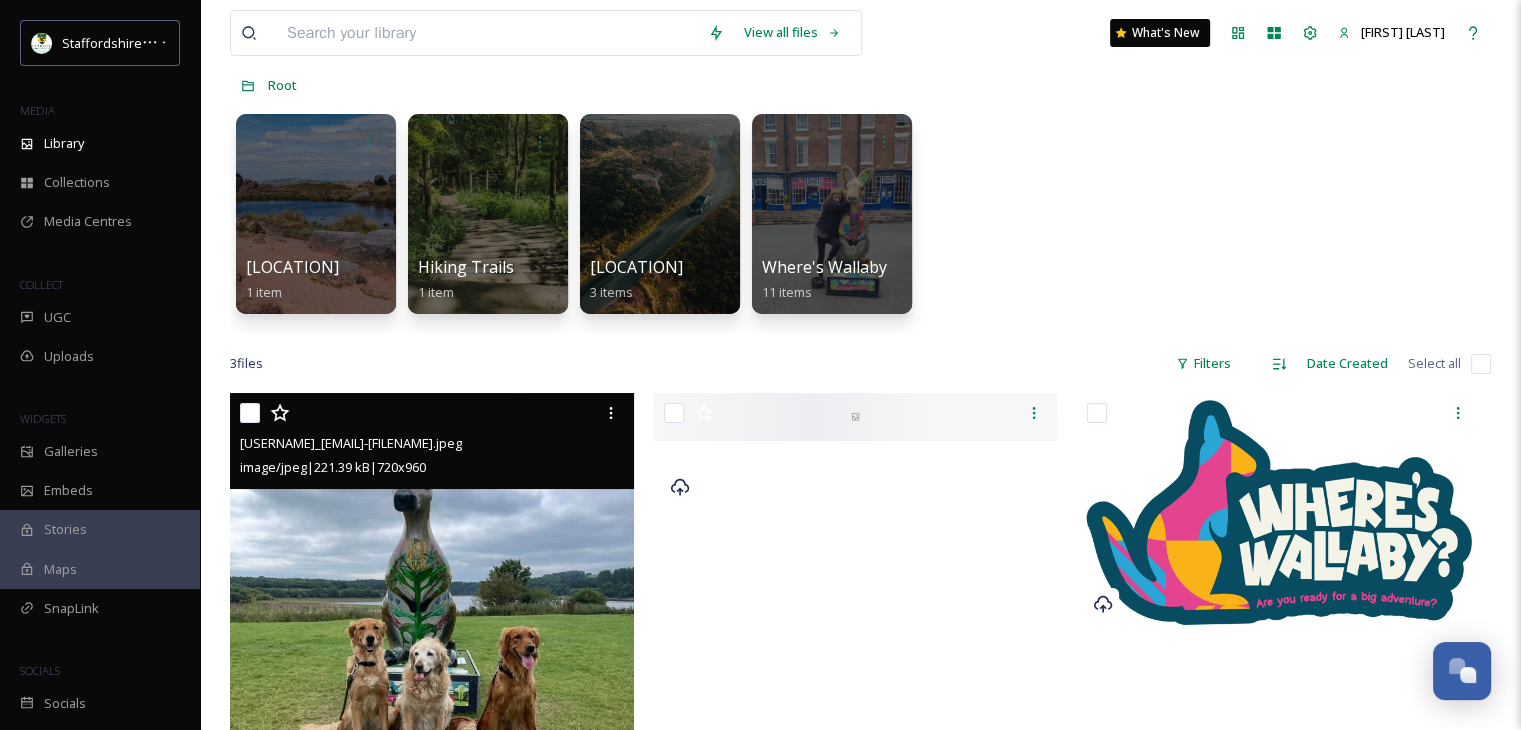click at bounding box center (432, 662) 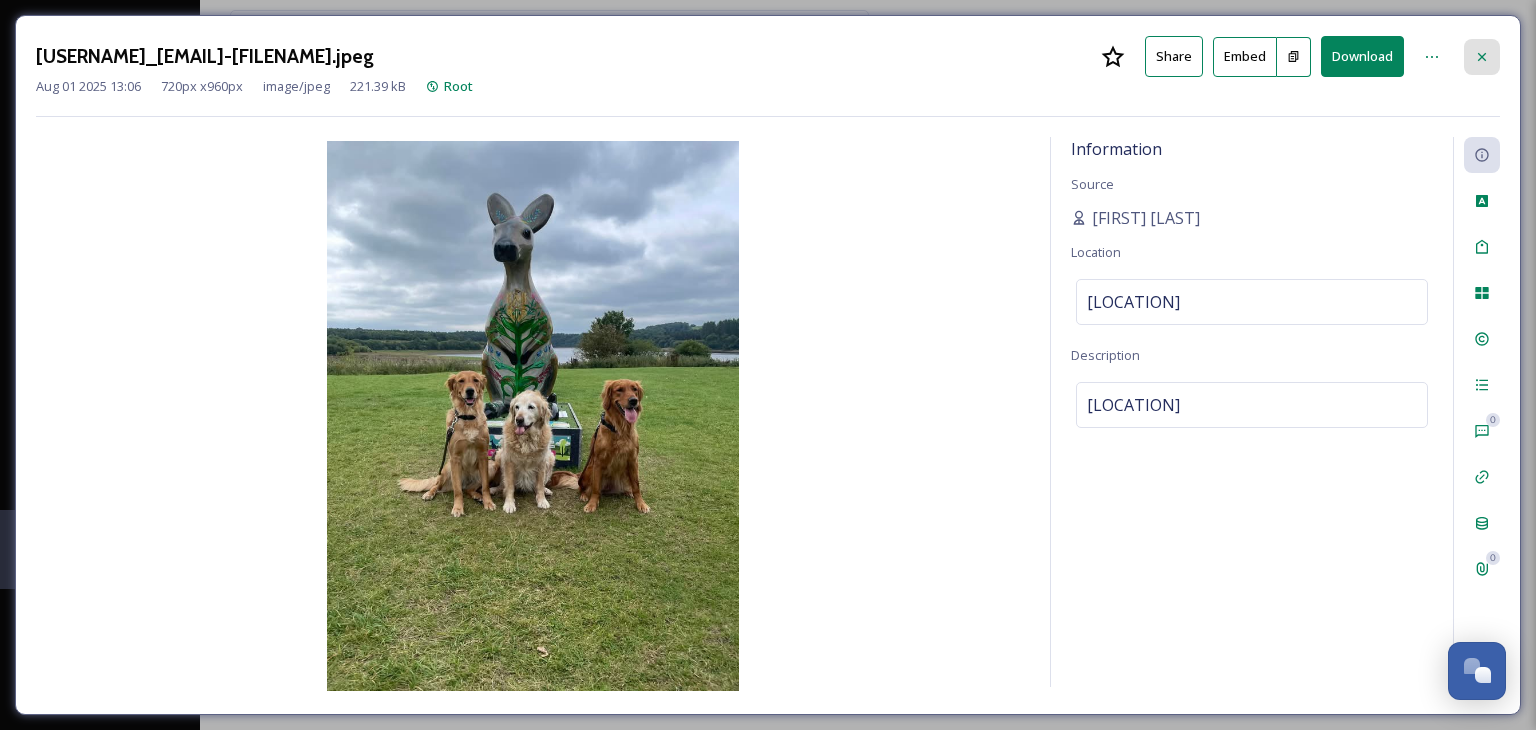 click 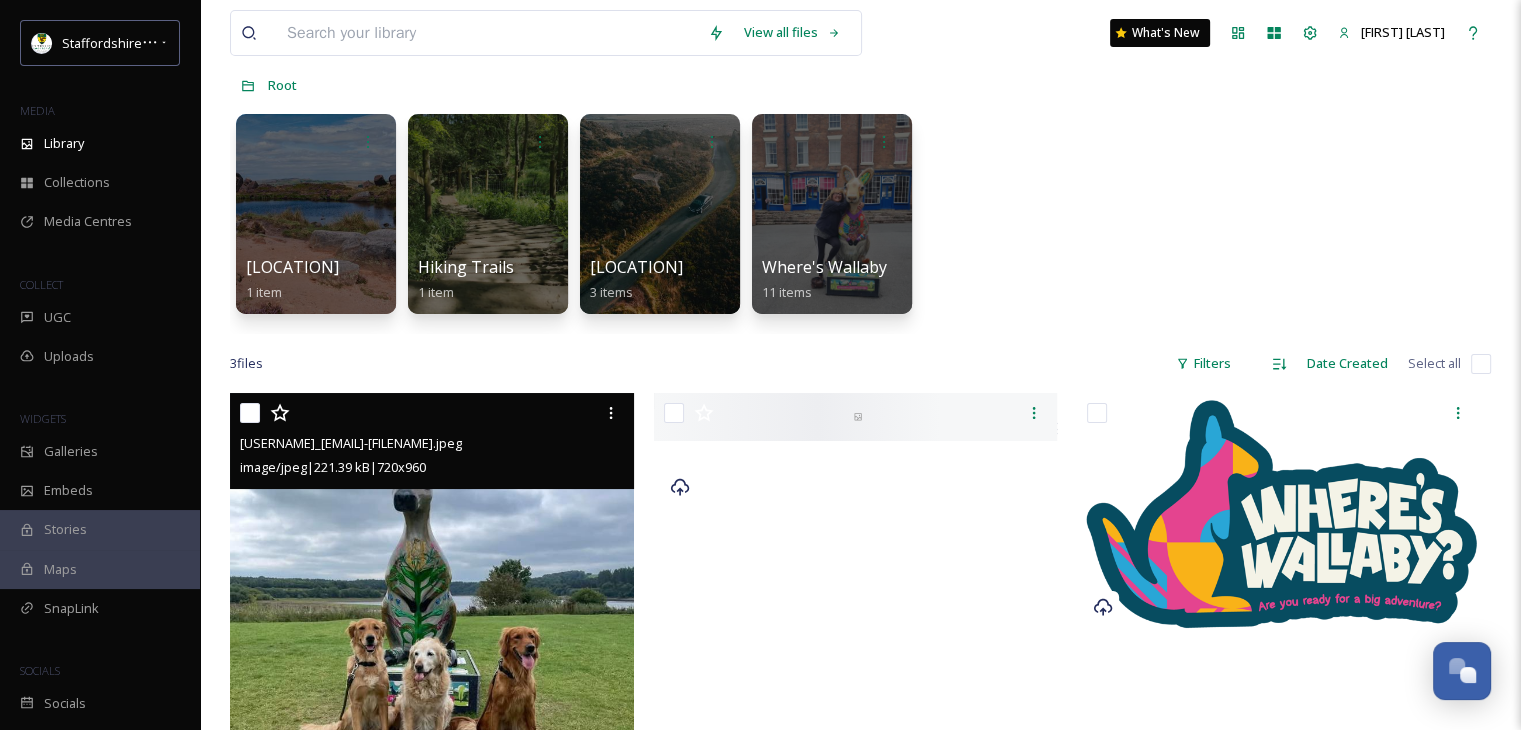 click on "[LOCATION] 1   item Hiking Trails 1   item [LOCATION] 3   items Where's Wallaby 11   items" at bounding box center (860, 219) 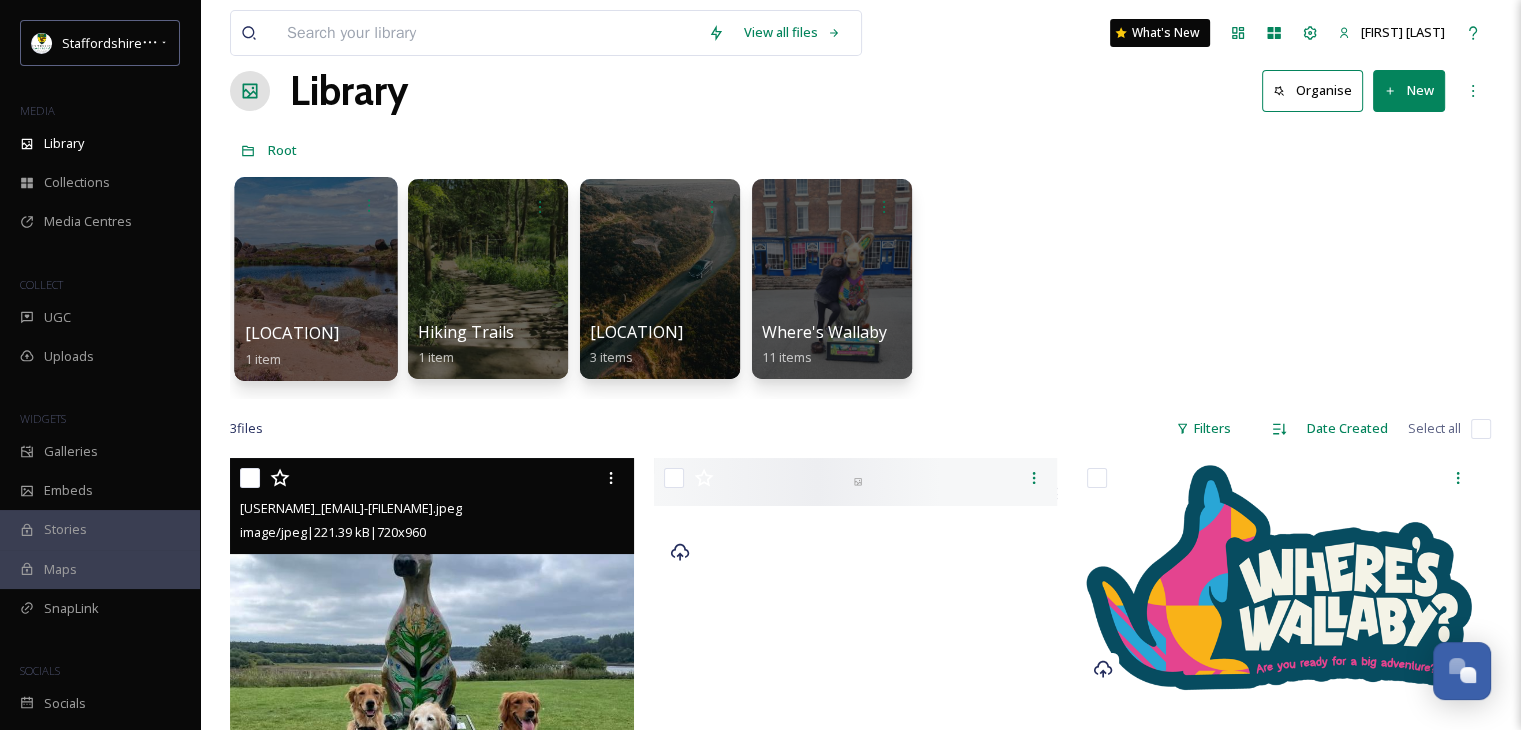 scroll, scrollTop: 0, scrollLeft: 0, axis: both 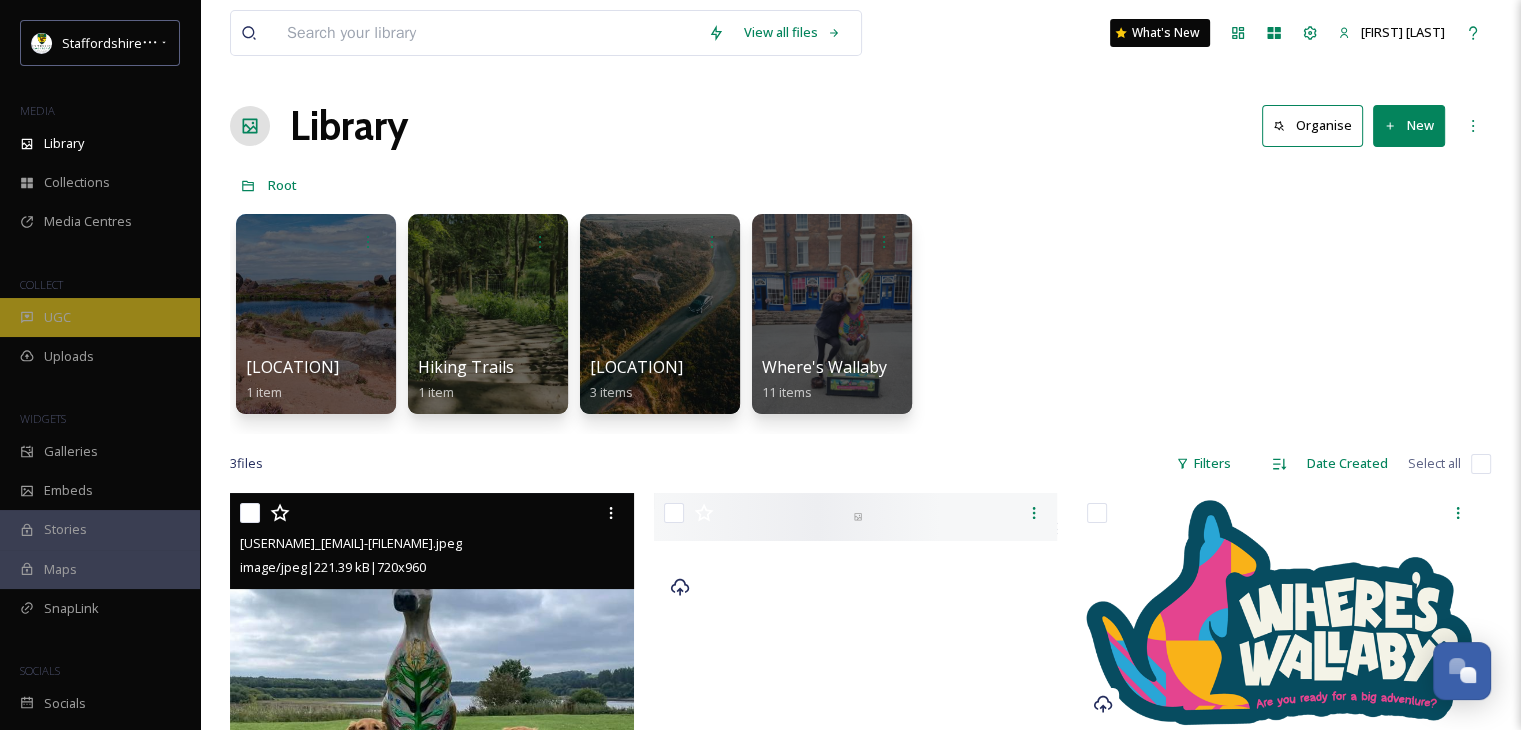 click on "UGC" at bounding box center (57, 317) 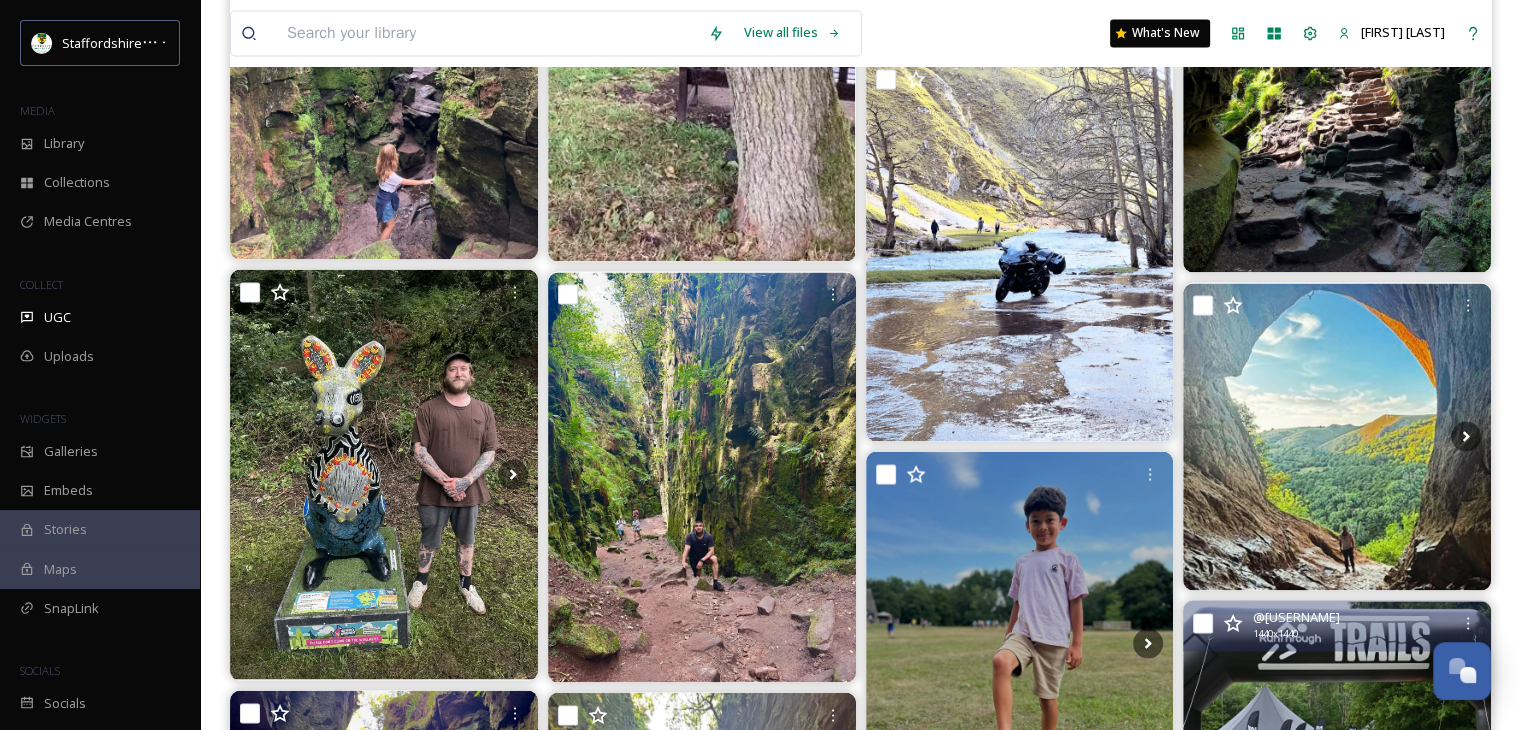 scroll, scrollTop: 3300, scrollLeft: 0, axis: vertical 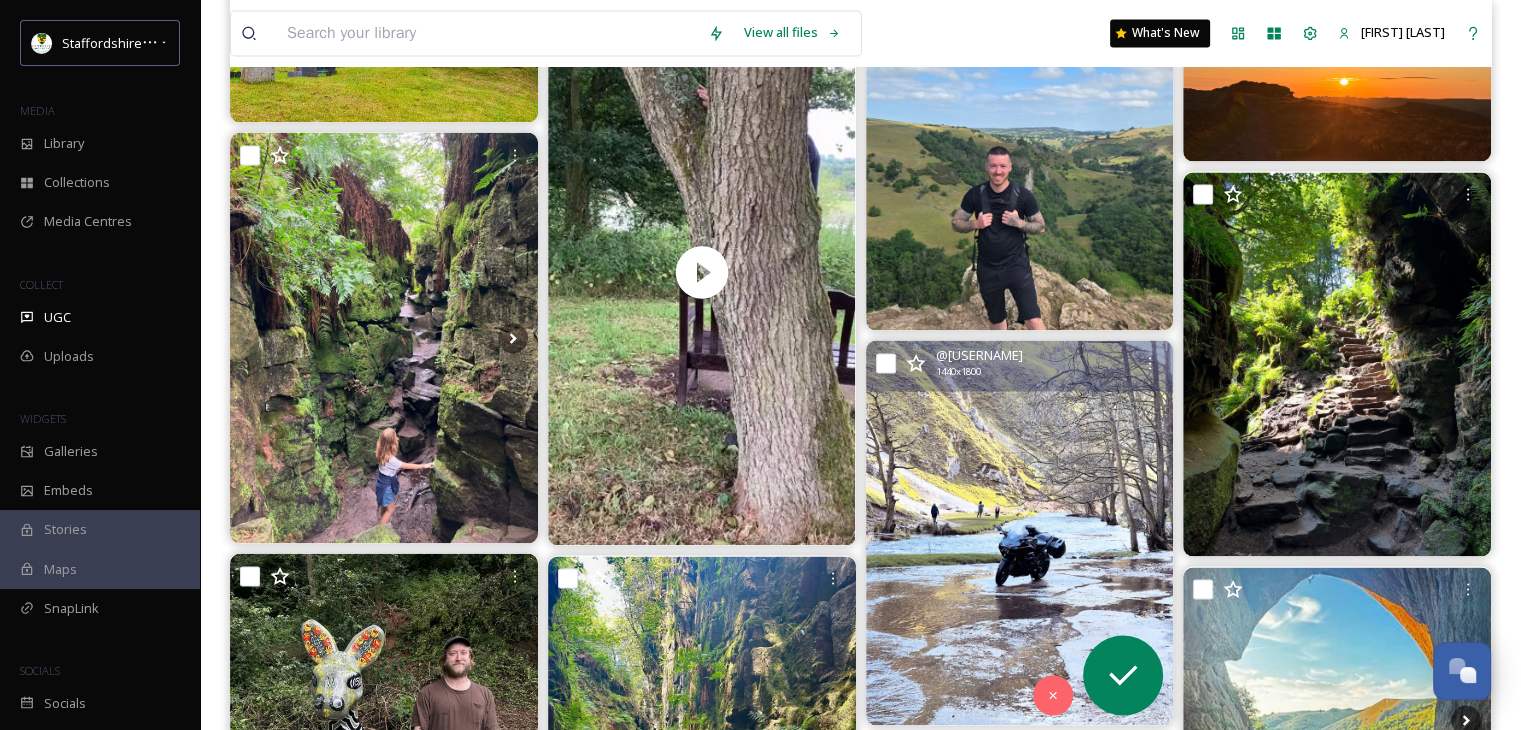 click at bounding box center [1020, 532] 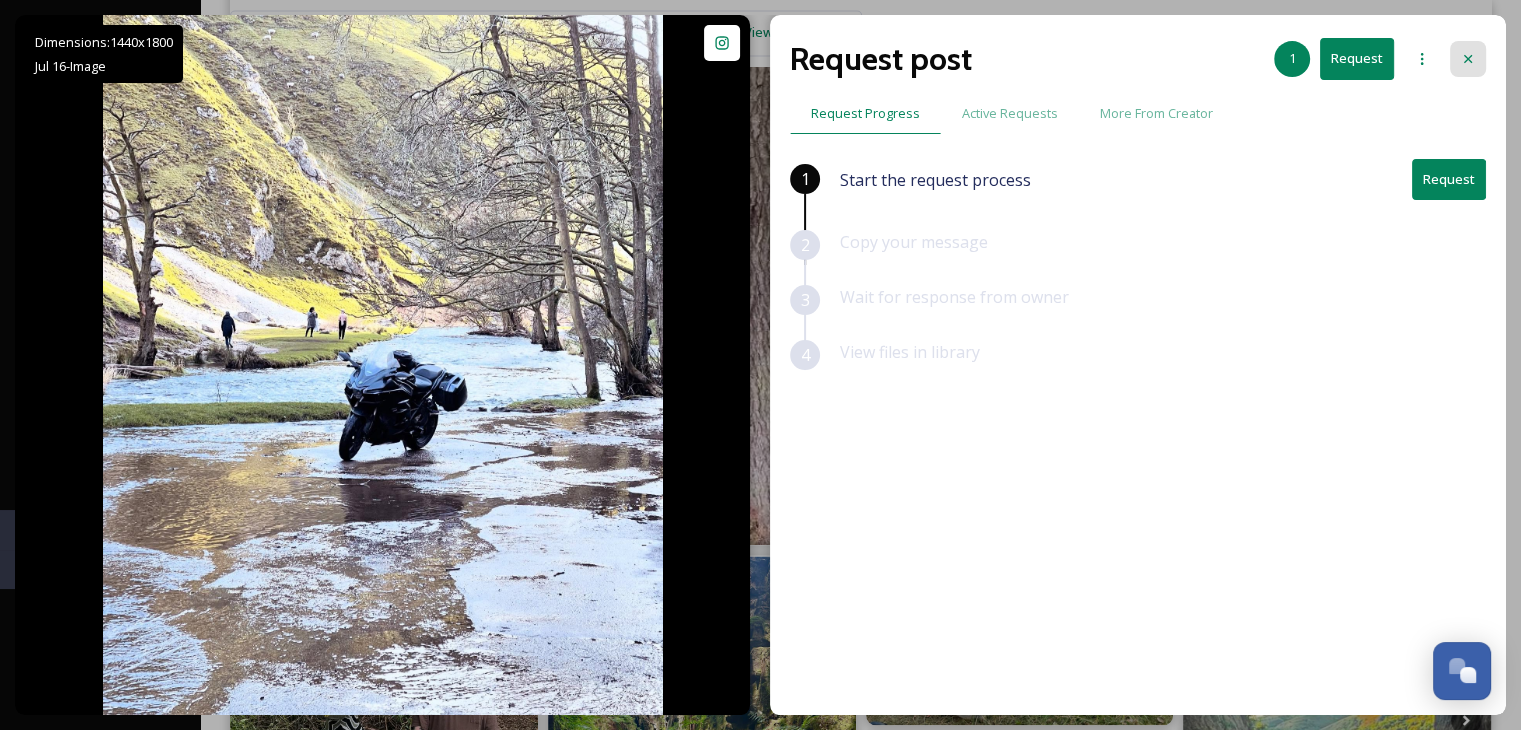 click 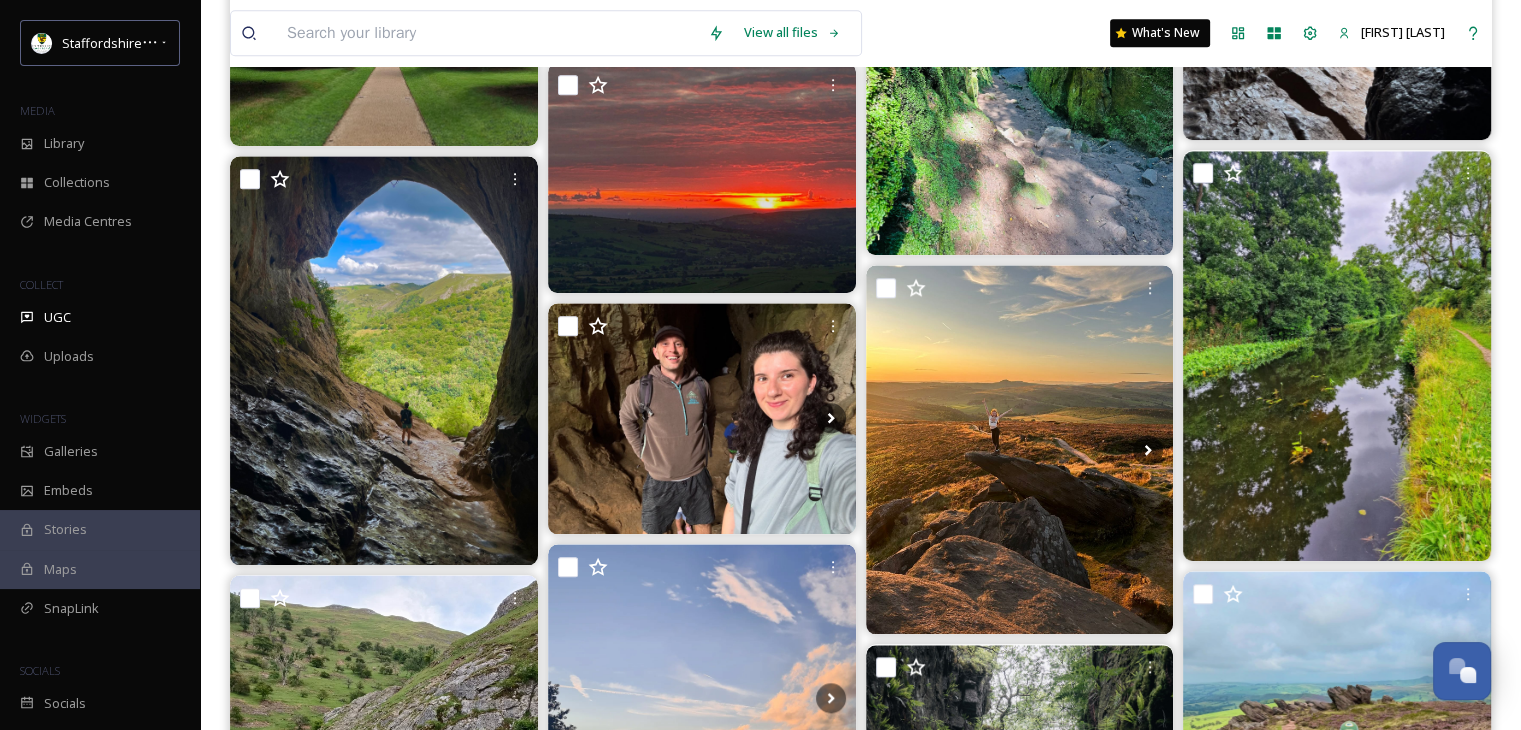 scroll, scrollTop: 2000, scrollLeft: 0, axis: vertical 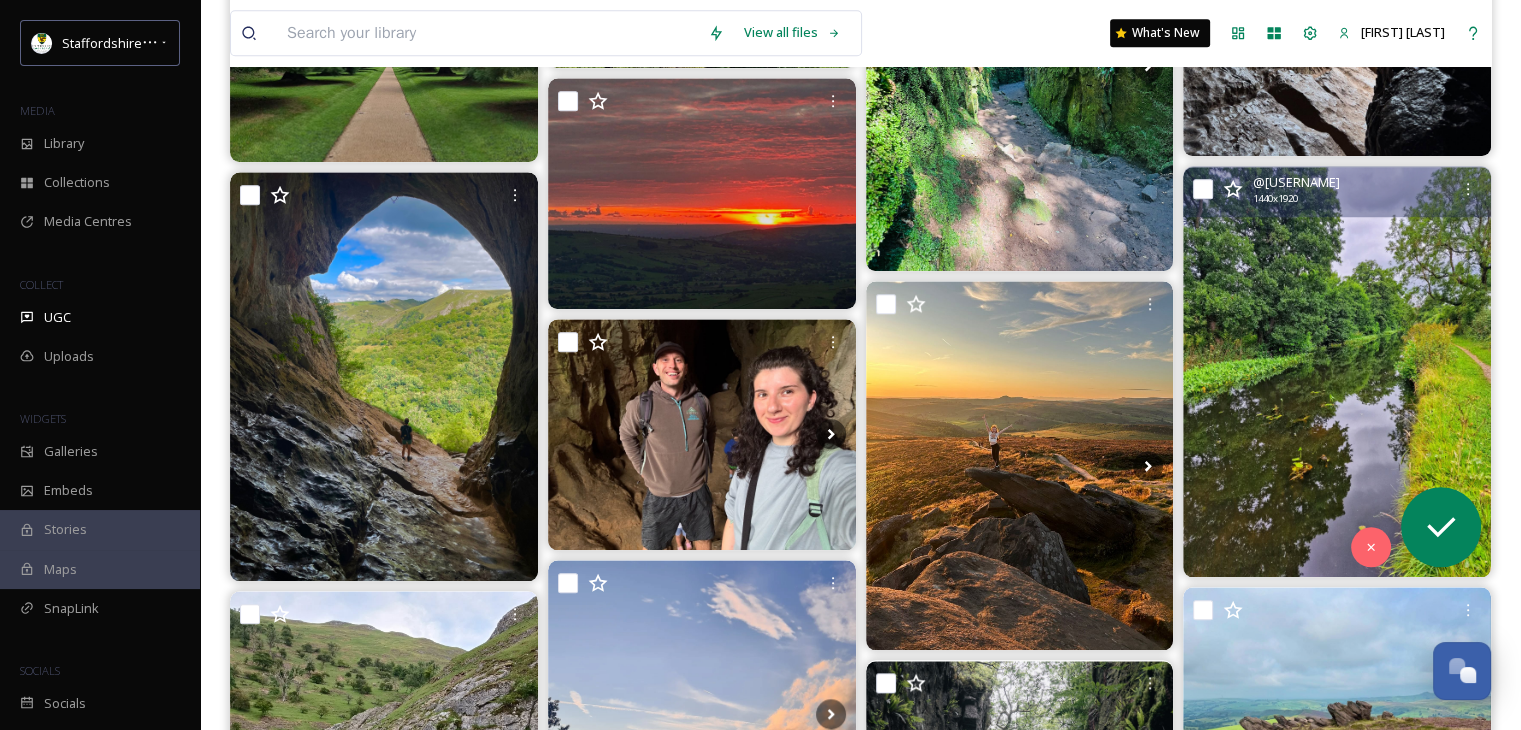 click at bounding box center [1337, 372] 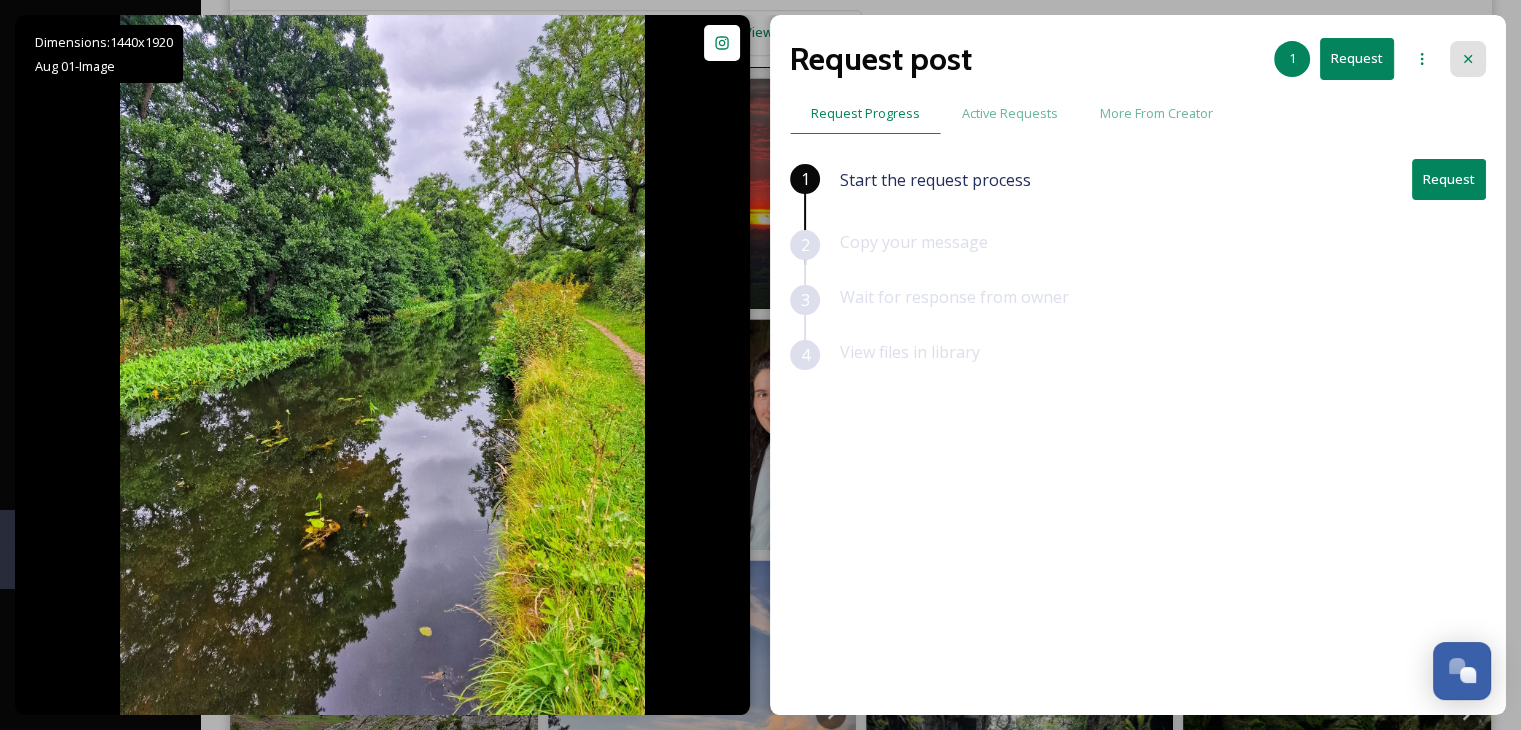 click 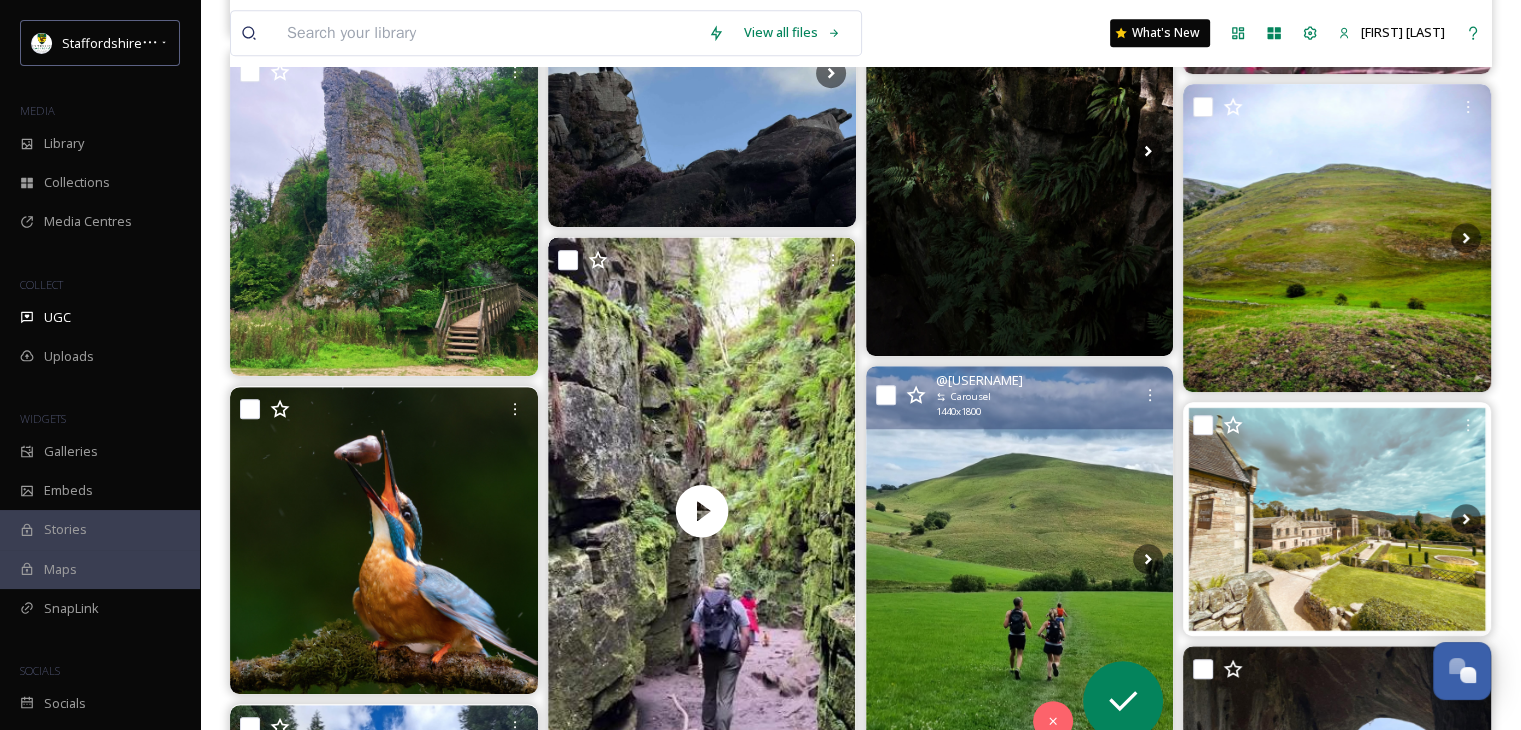 scroll, scrollTop: 1000, scrollLeft: 0, axis: vertical 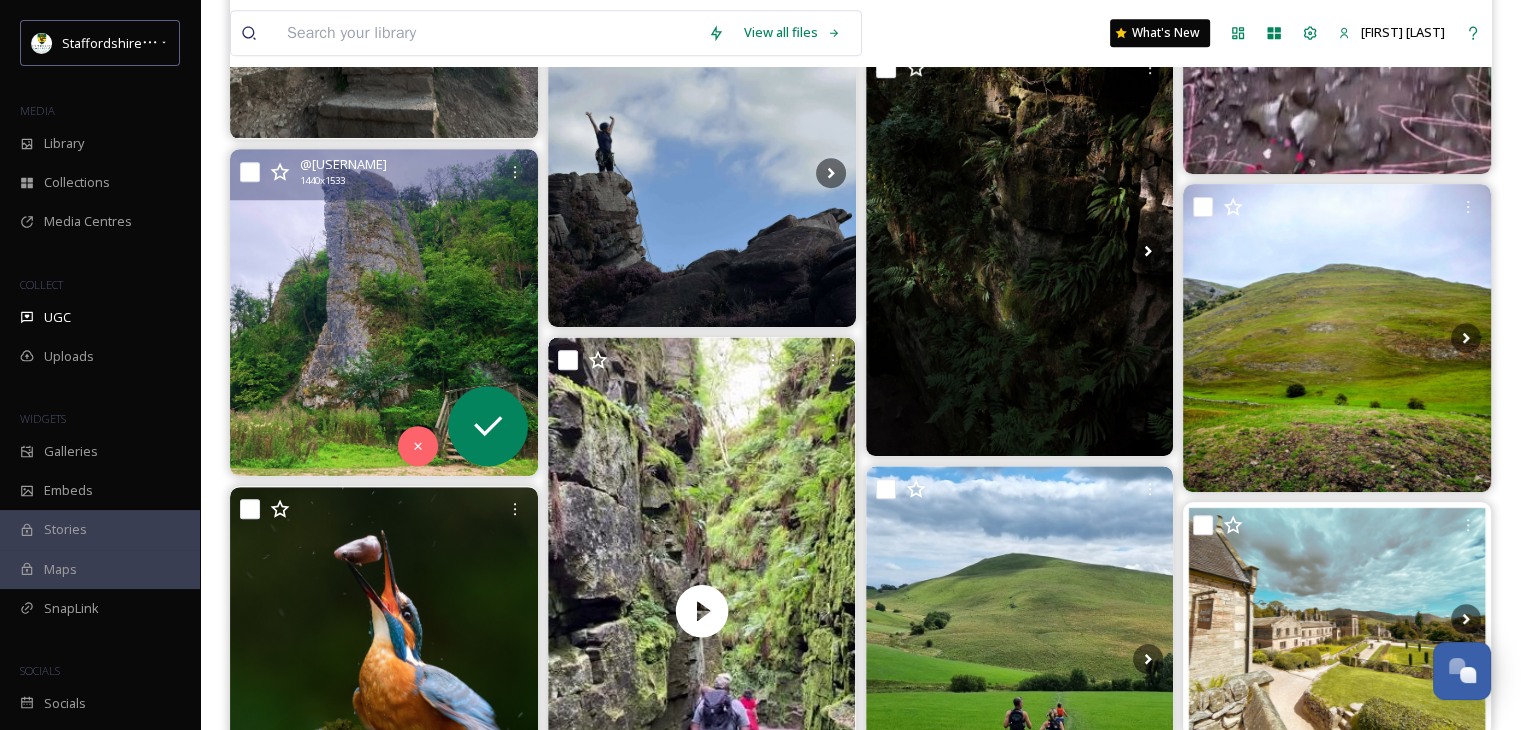 click at bounding box center [384, 313] 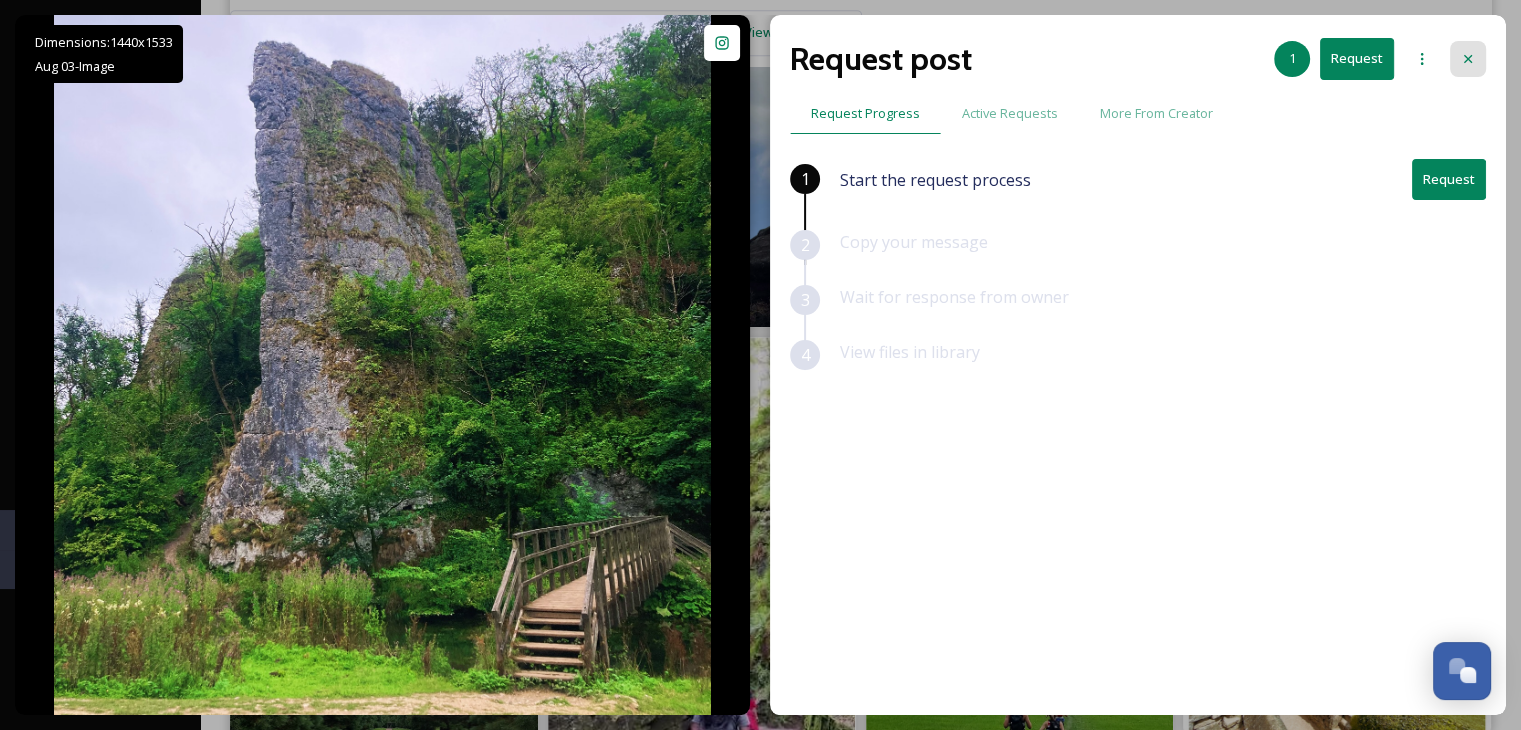 click 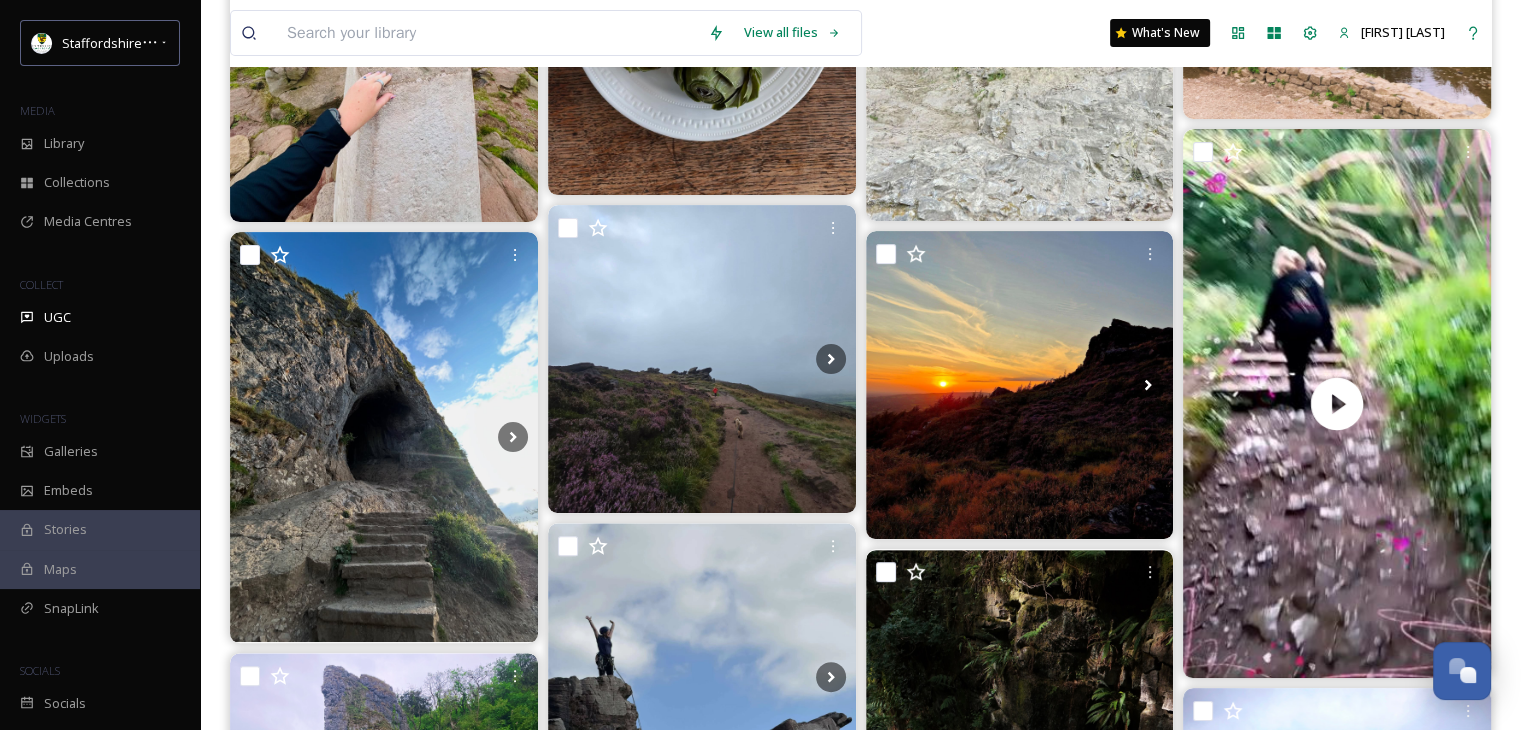 scroll, scrollTop: 0, scrollLeft: 0, axis: both 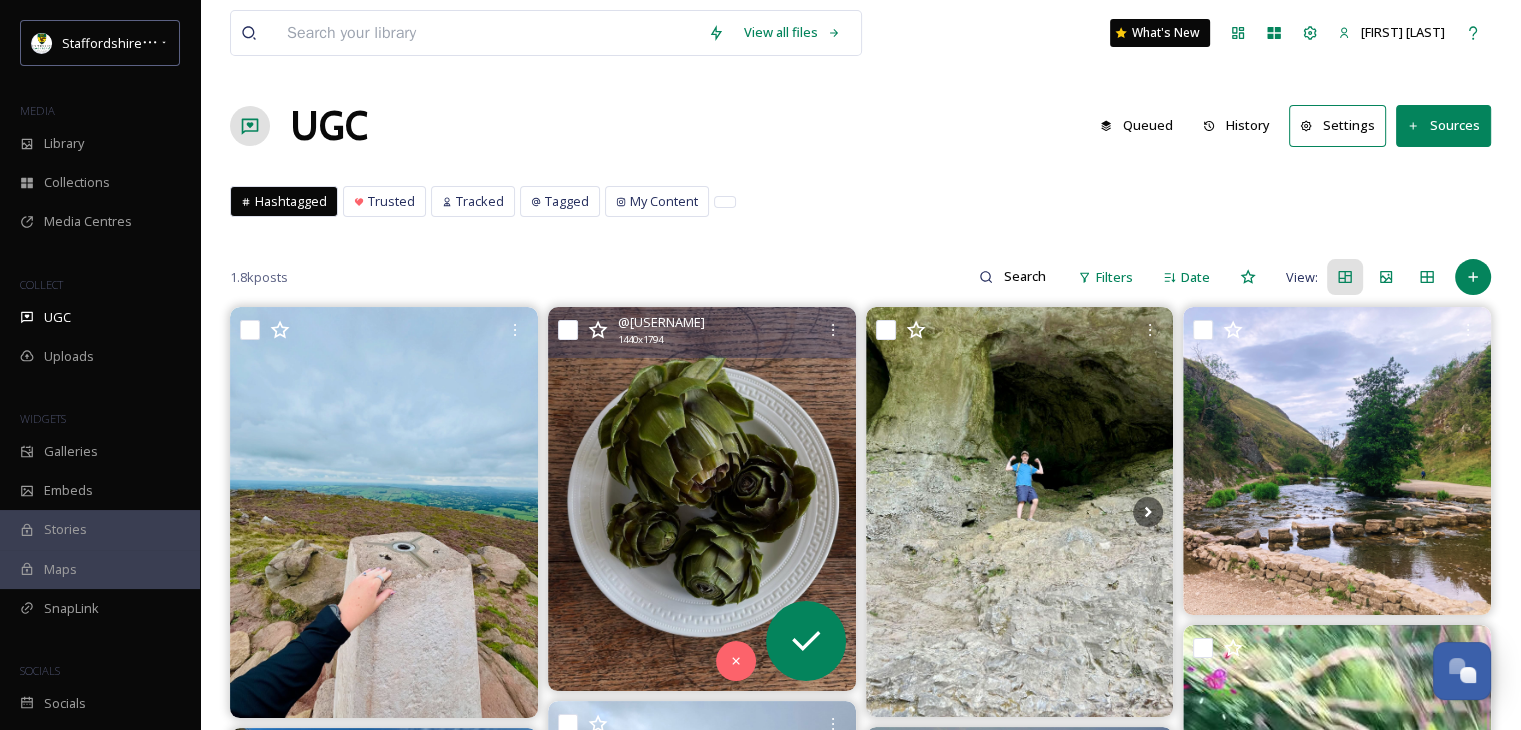 click at bounding box center [702, 498] 